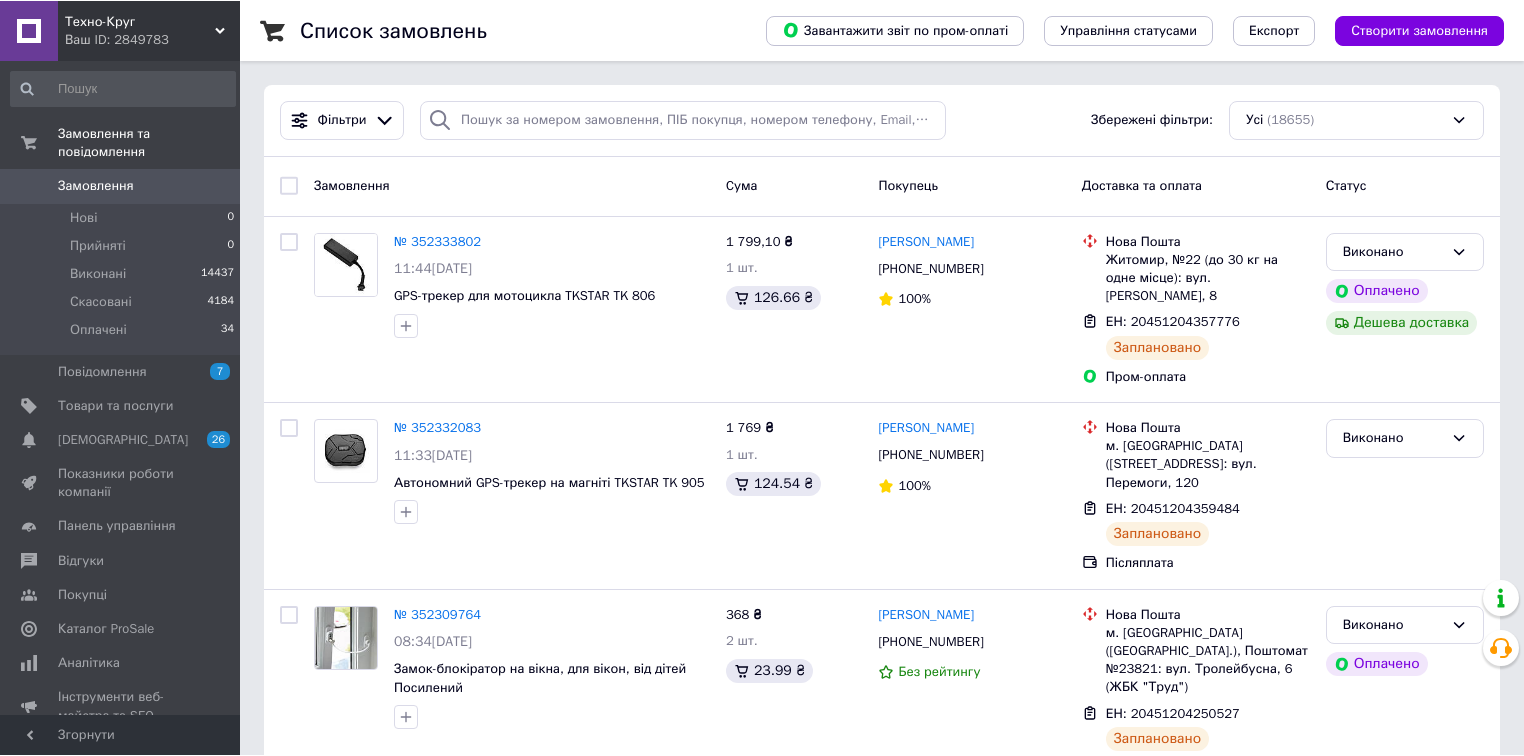 scroll, scrollTop: 0, scrollLeft: 0, axis: both 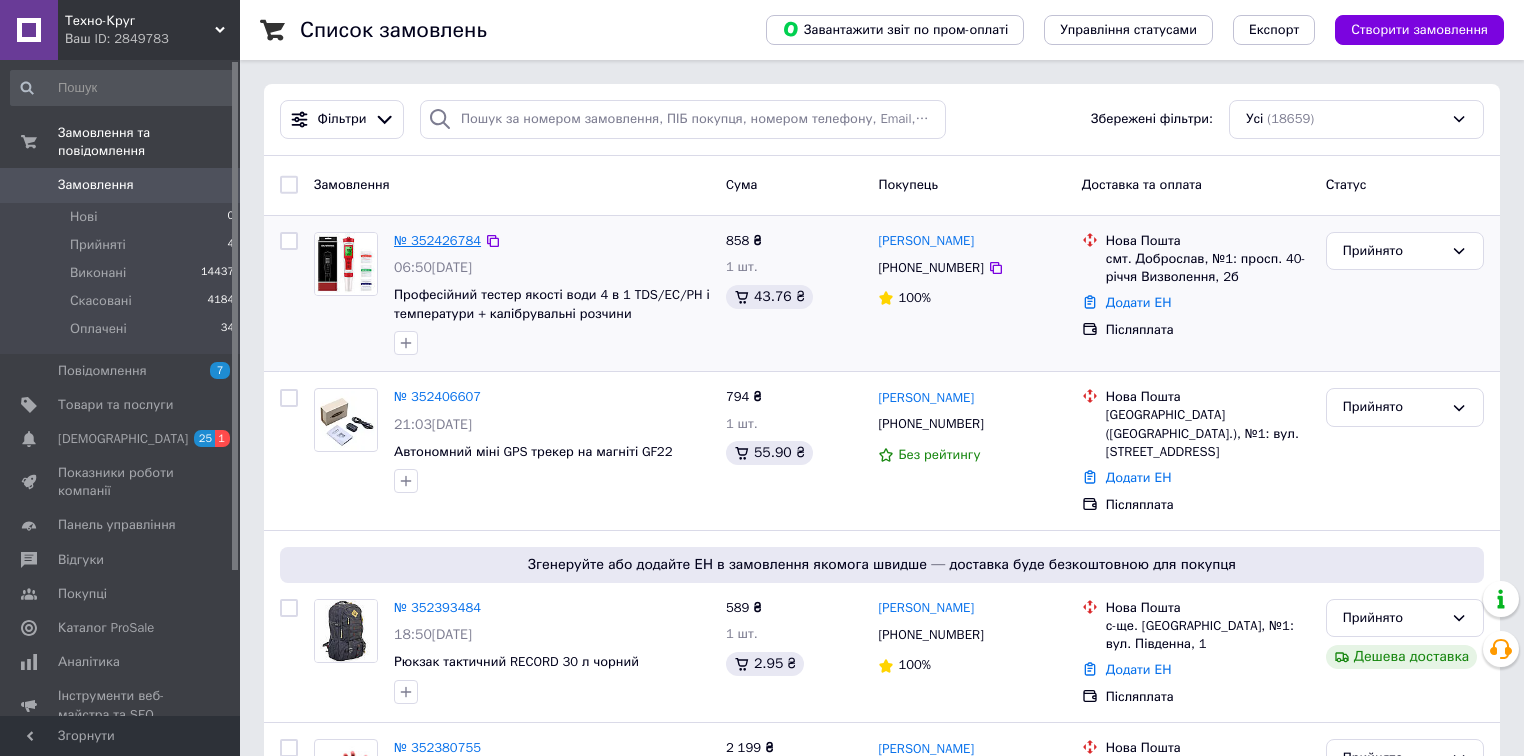 click on "№ 352426784" at bounding box center (437, 240) 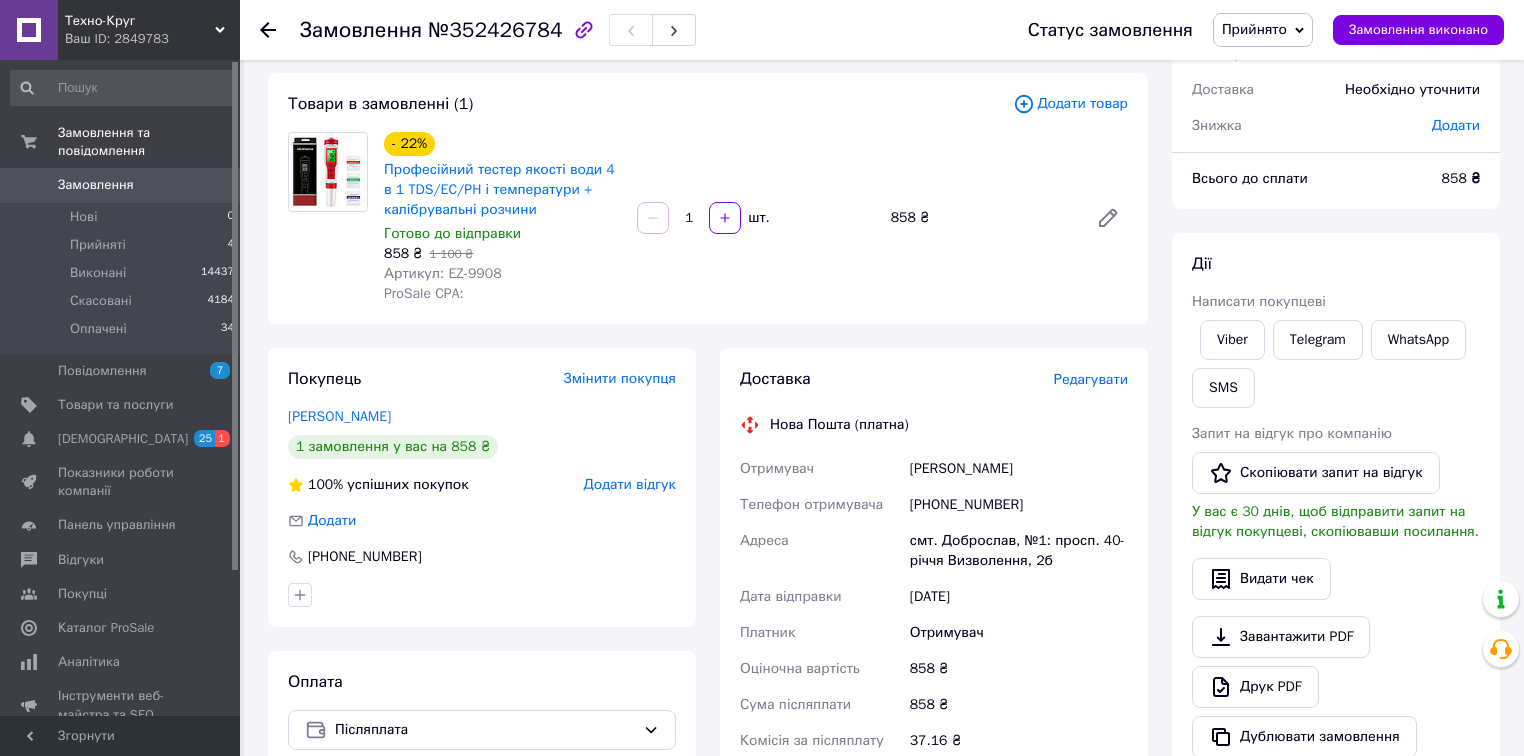 scroll, scrollTop: 160, scrollLeft: 0, axis: vertical 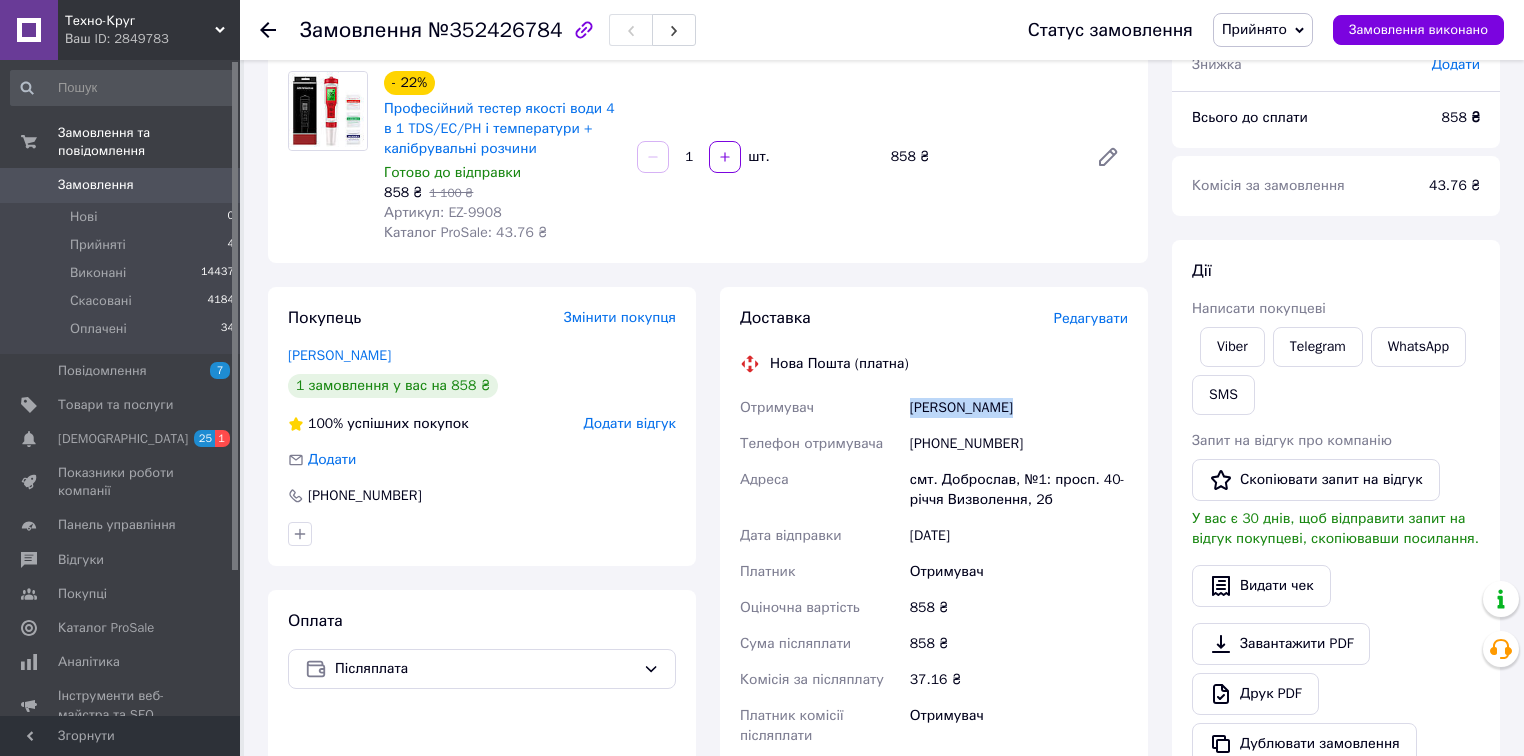 drag, startPoint x: 1003, startPoint y: 410, endPoint x: 905, endPoint y: 416, distance: 98.1835 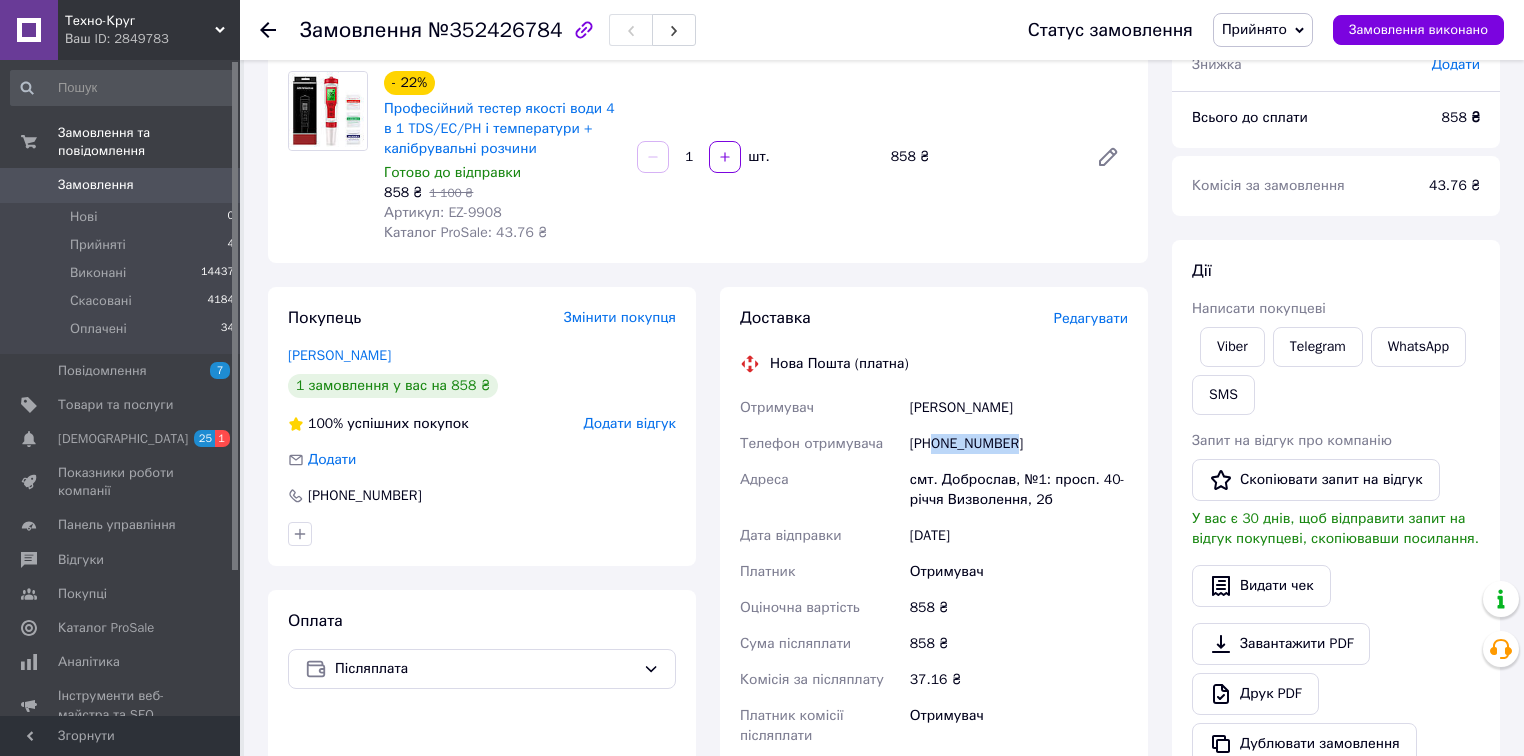 drag, startPoint x: 1024, startPoint y: 450, endPoint x: 933, endPoint y: 449, distance: 91.00549 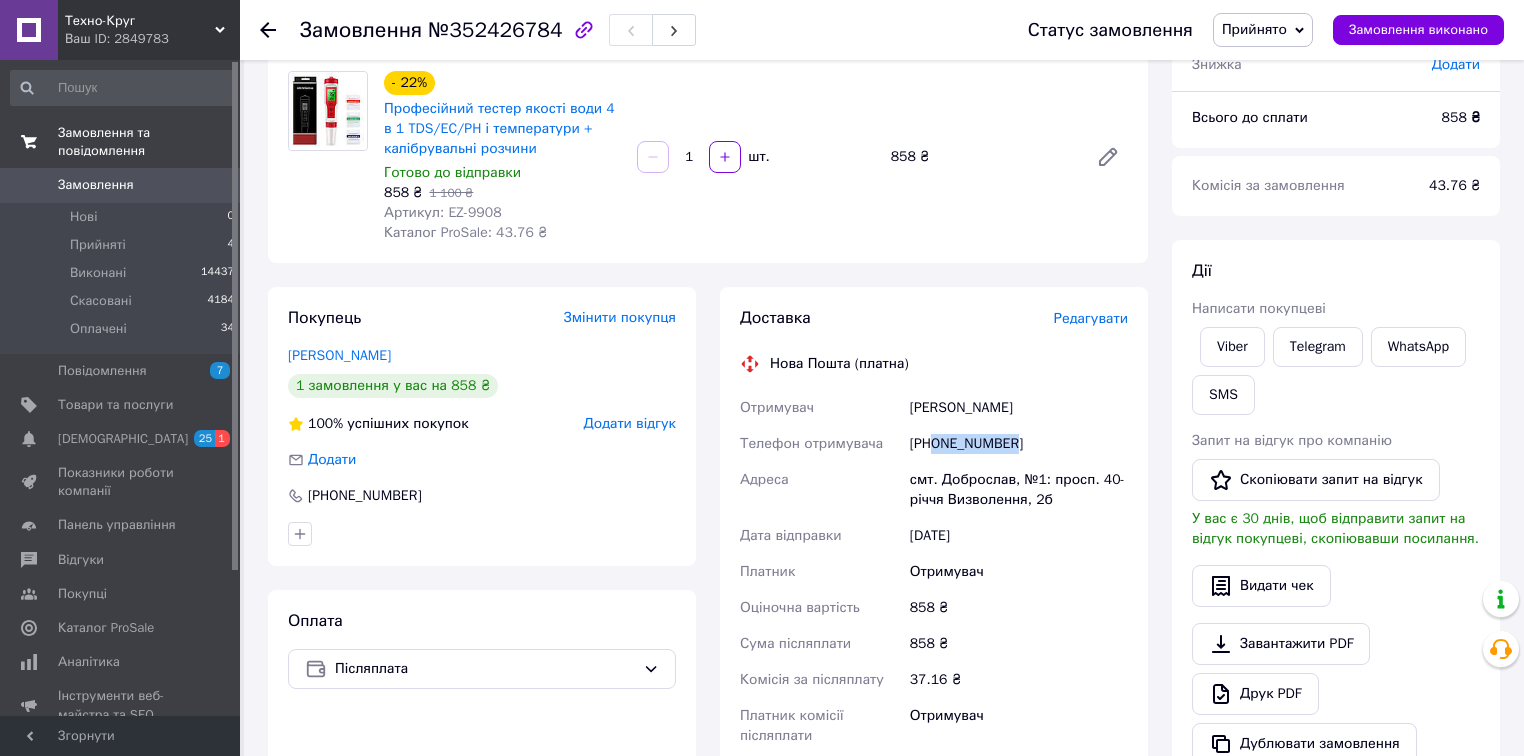 copy on "0960420250" 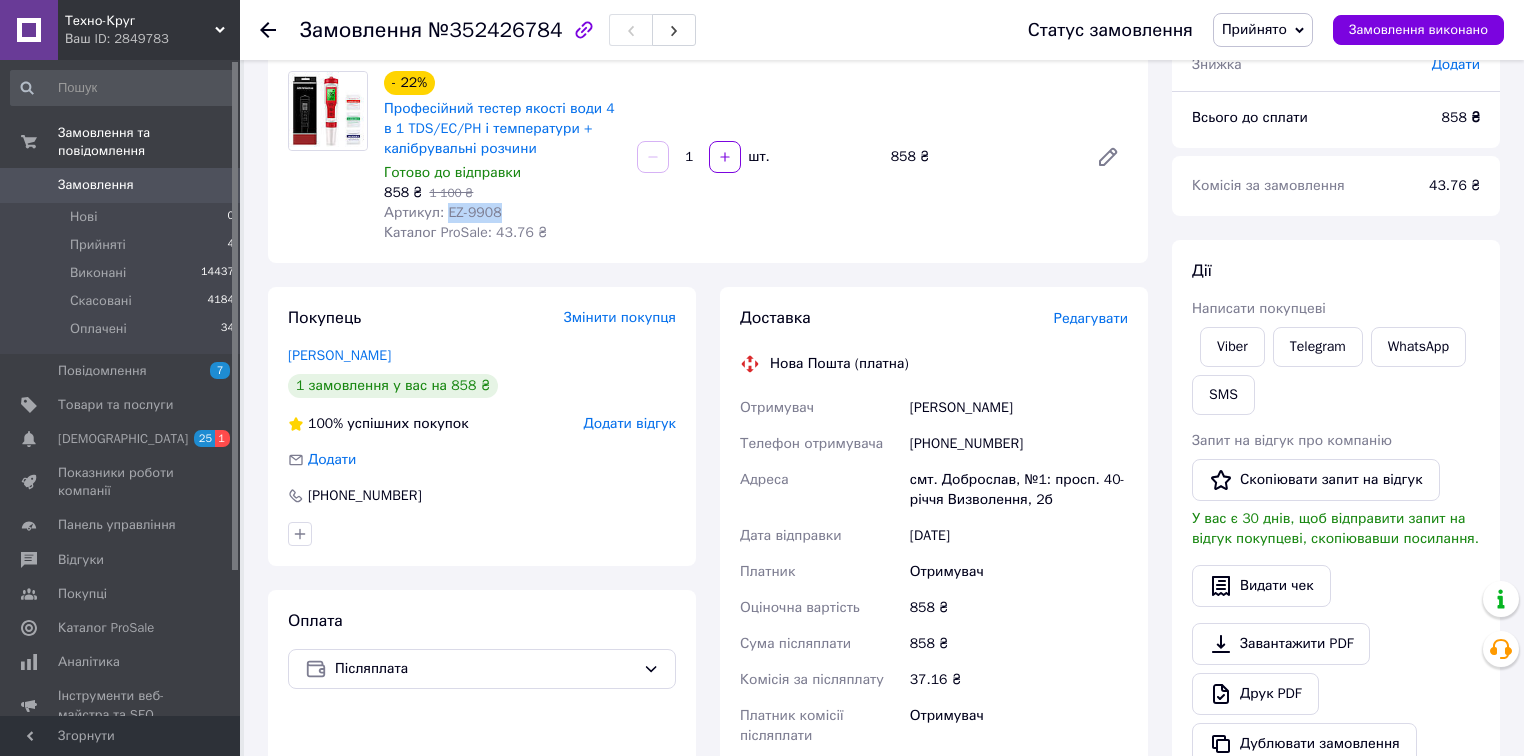 drag, startPoint x: 494, startPoint y: 215, endPoint x: 444, endPoint y: 215, distance: 50 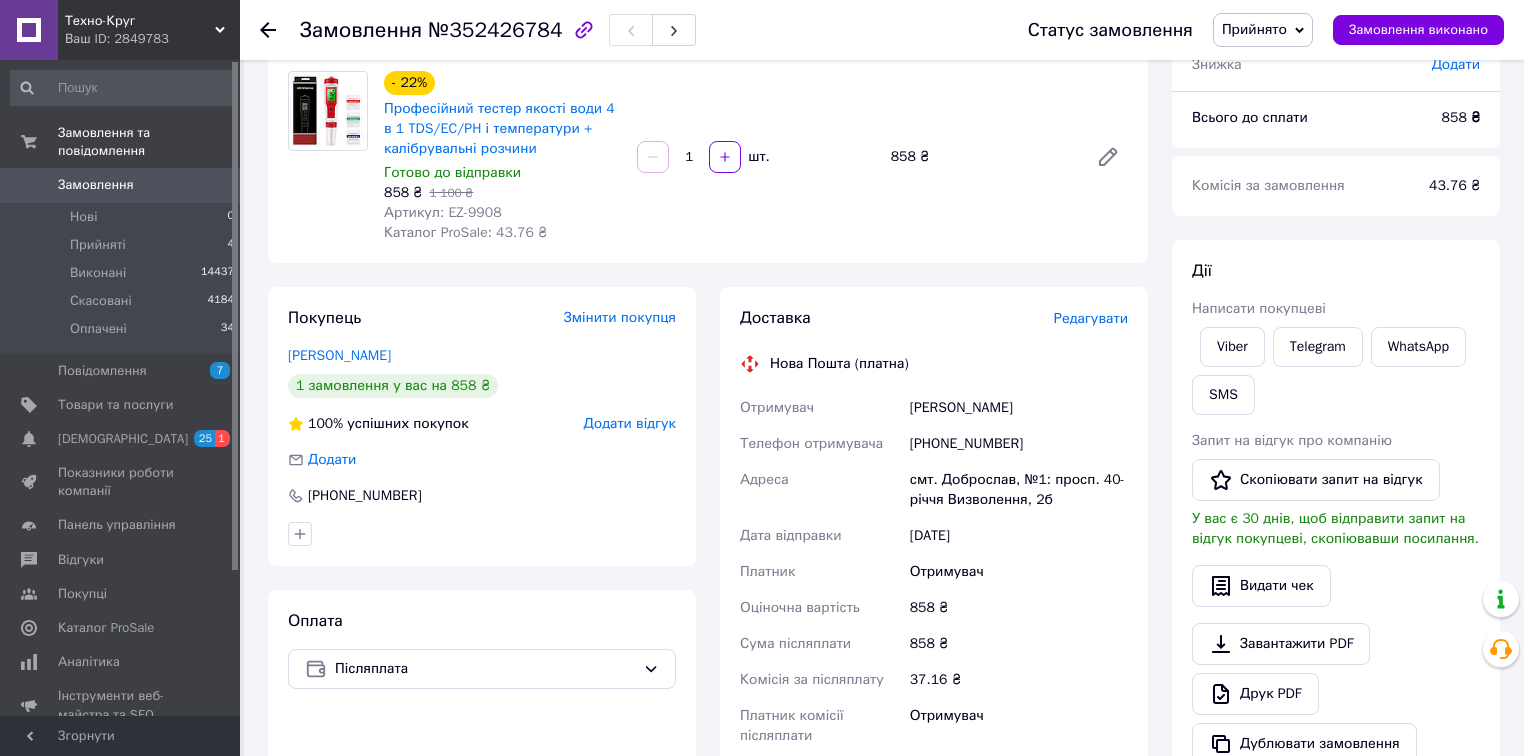 click on "смт. Доброслав, №1: просп. 40-річчя Визволення, 2б" at bounding box center [1019, 490] 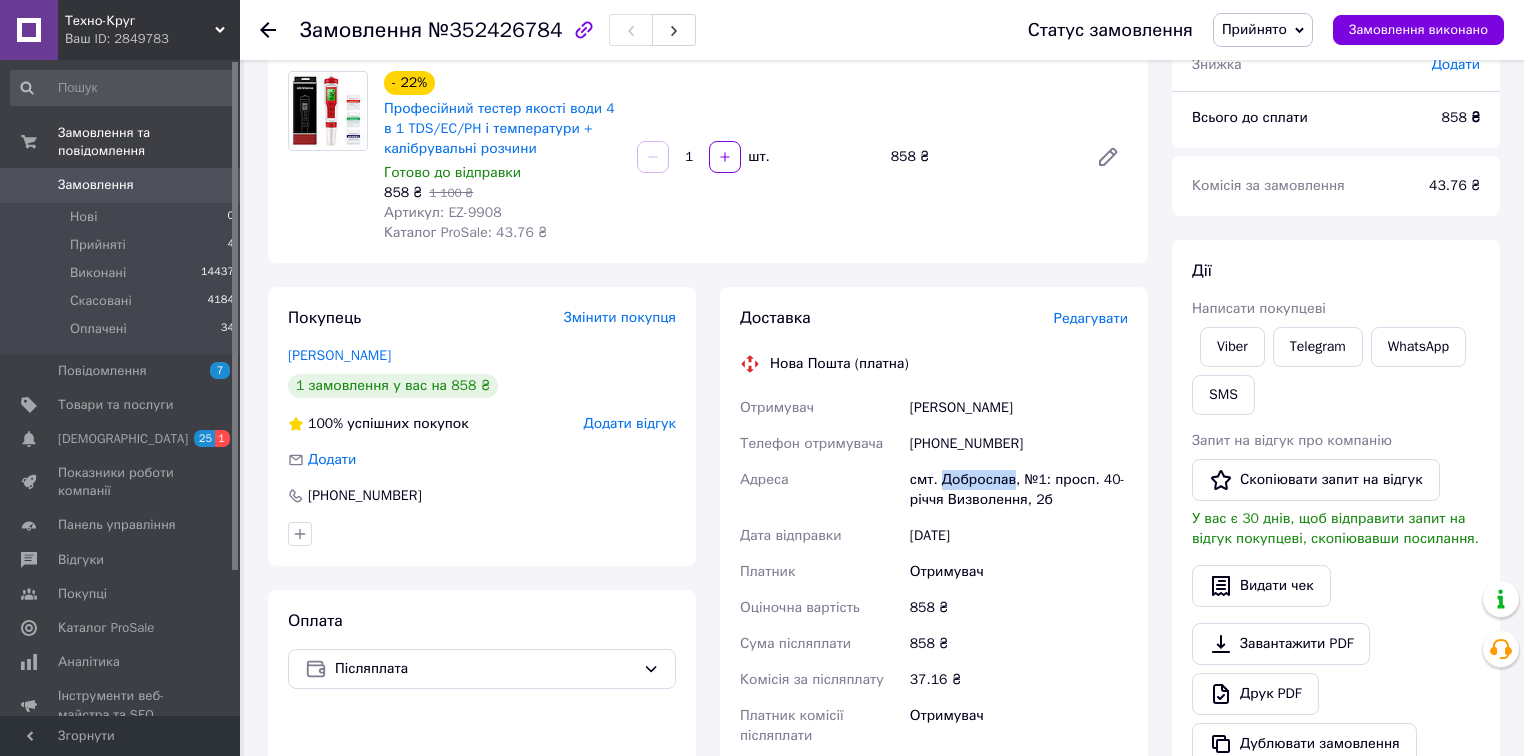 click on "смт. Доброслав, №1: просп. 40-річчя Визволення, 2б" at bounding box center [1019, 490] 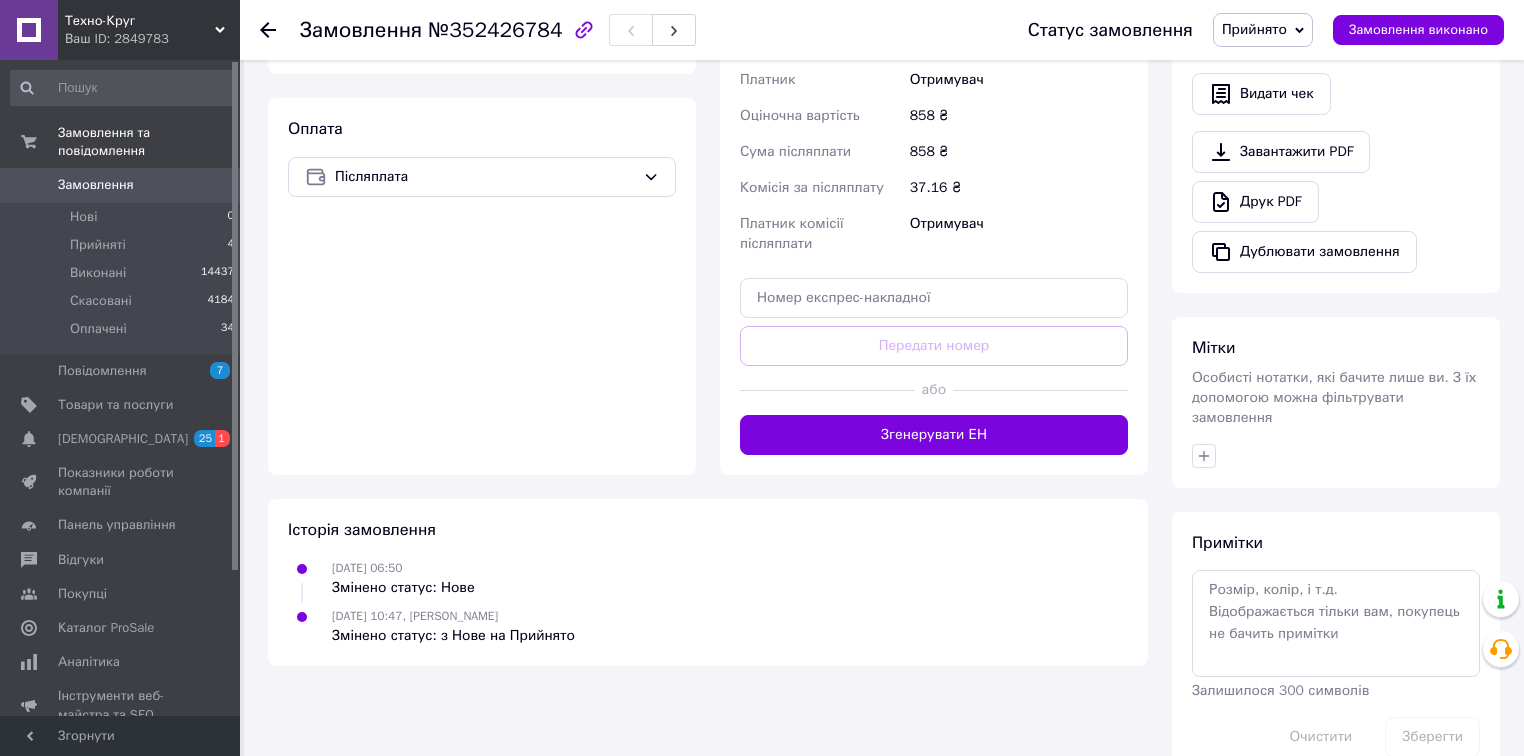 scroll, scrollTop: 674, scrollLeft: 0, axis: vertical 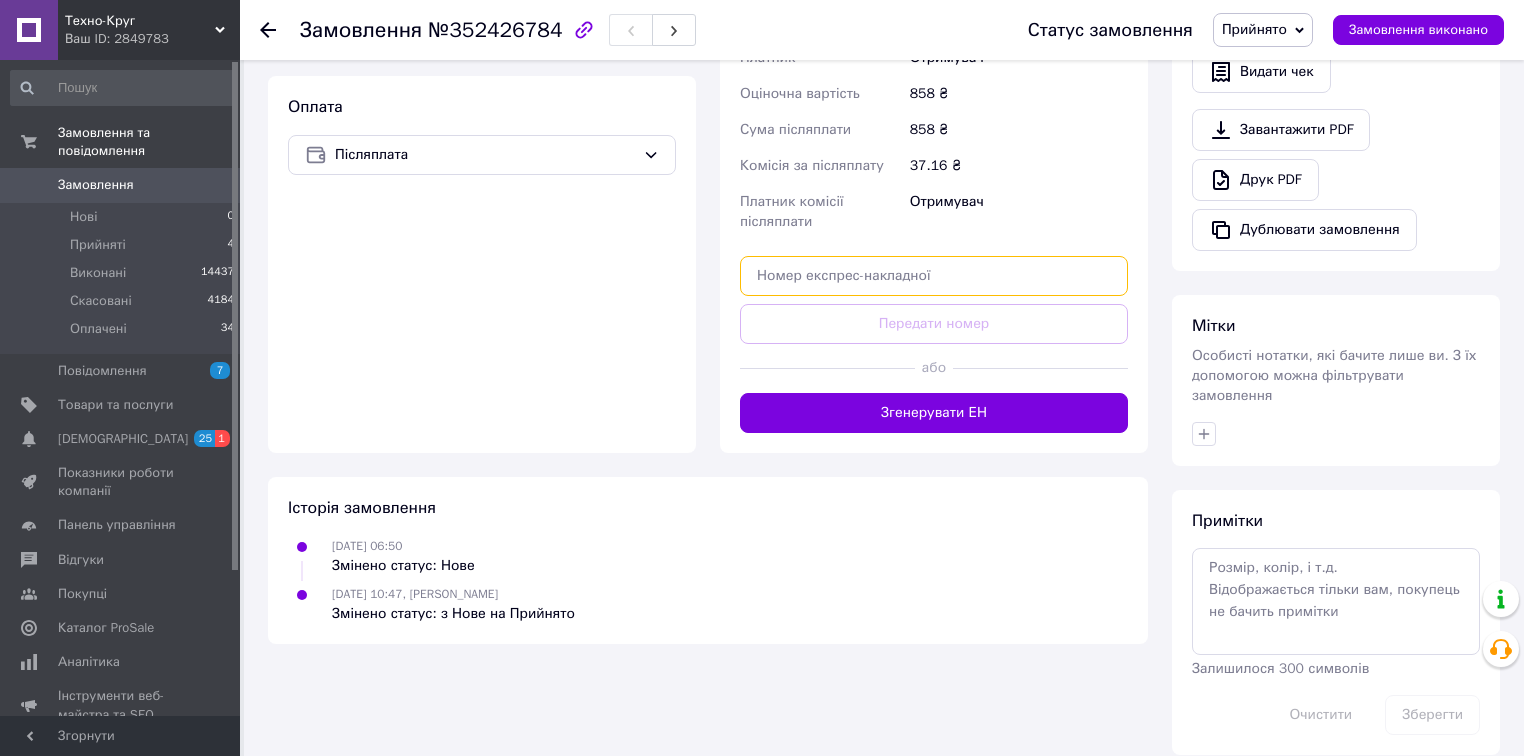 click at bounding box center [934, 276] 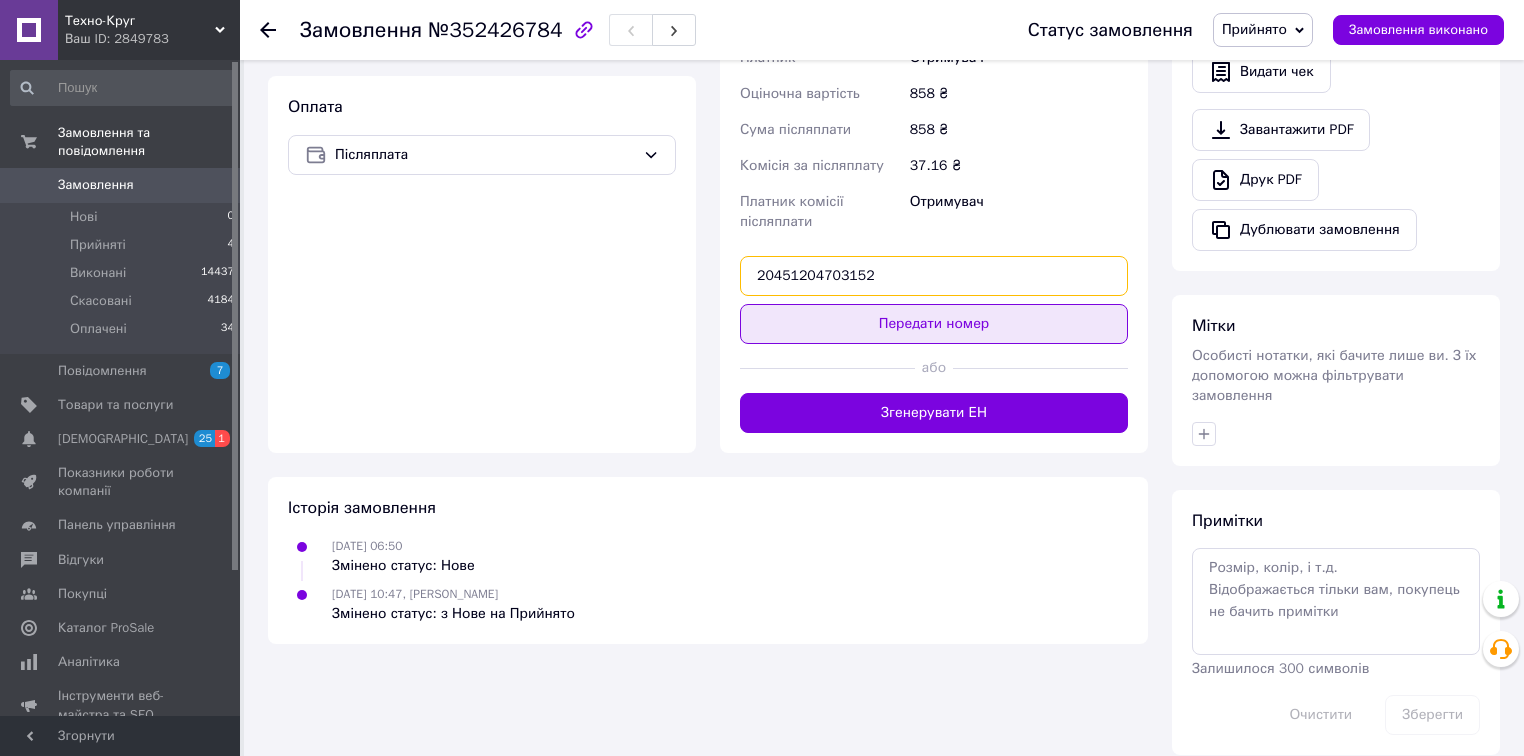 type on "20451204703152" 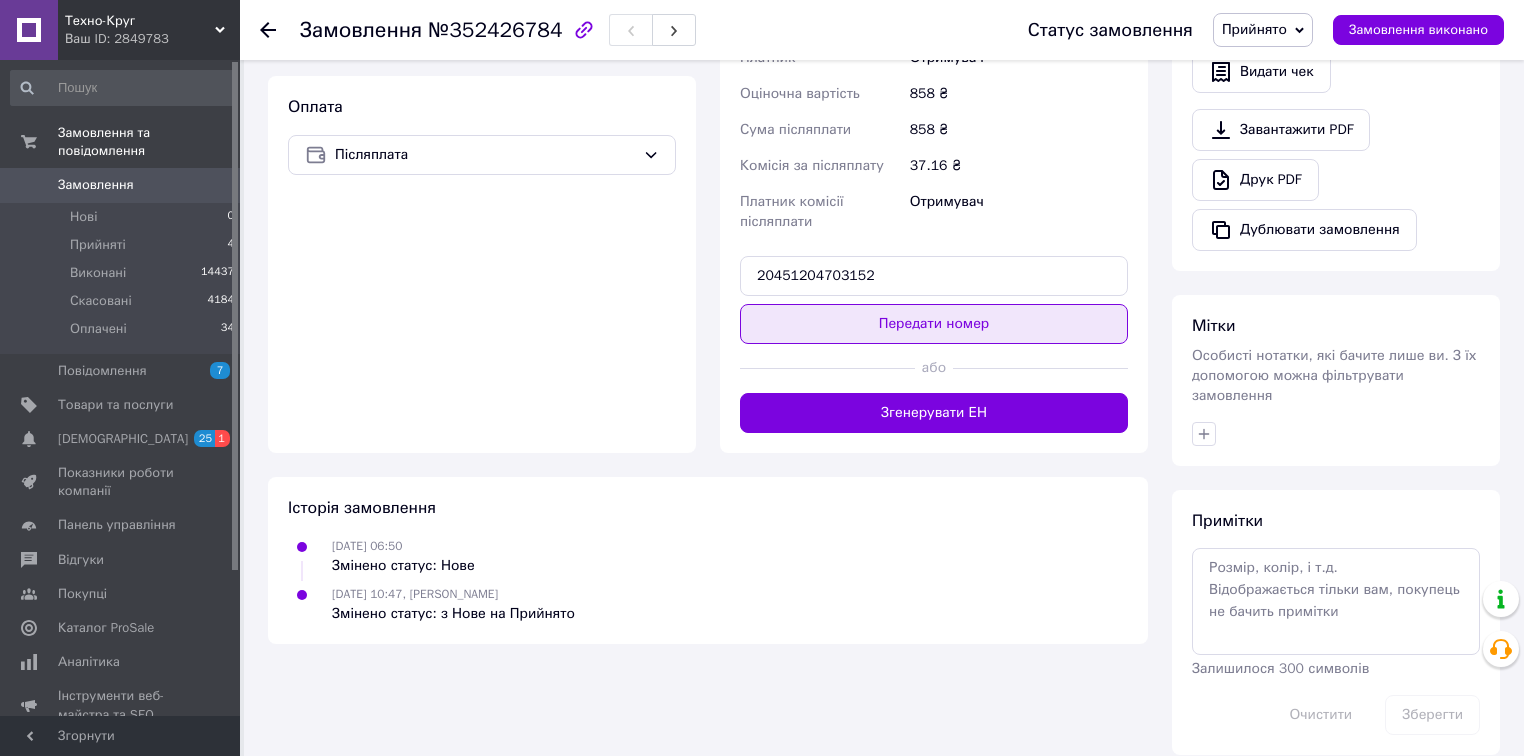 click on "Передати номер" at bounding box center (934, 324) 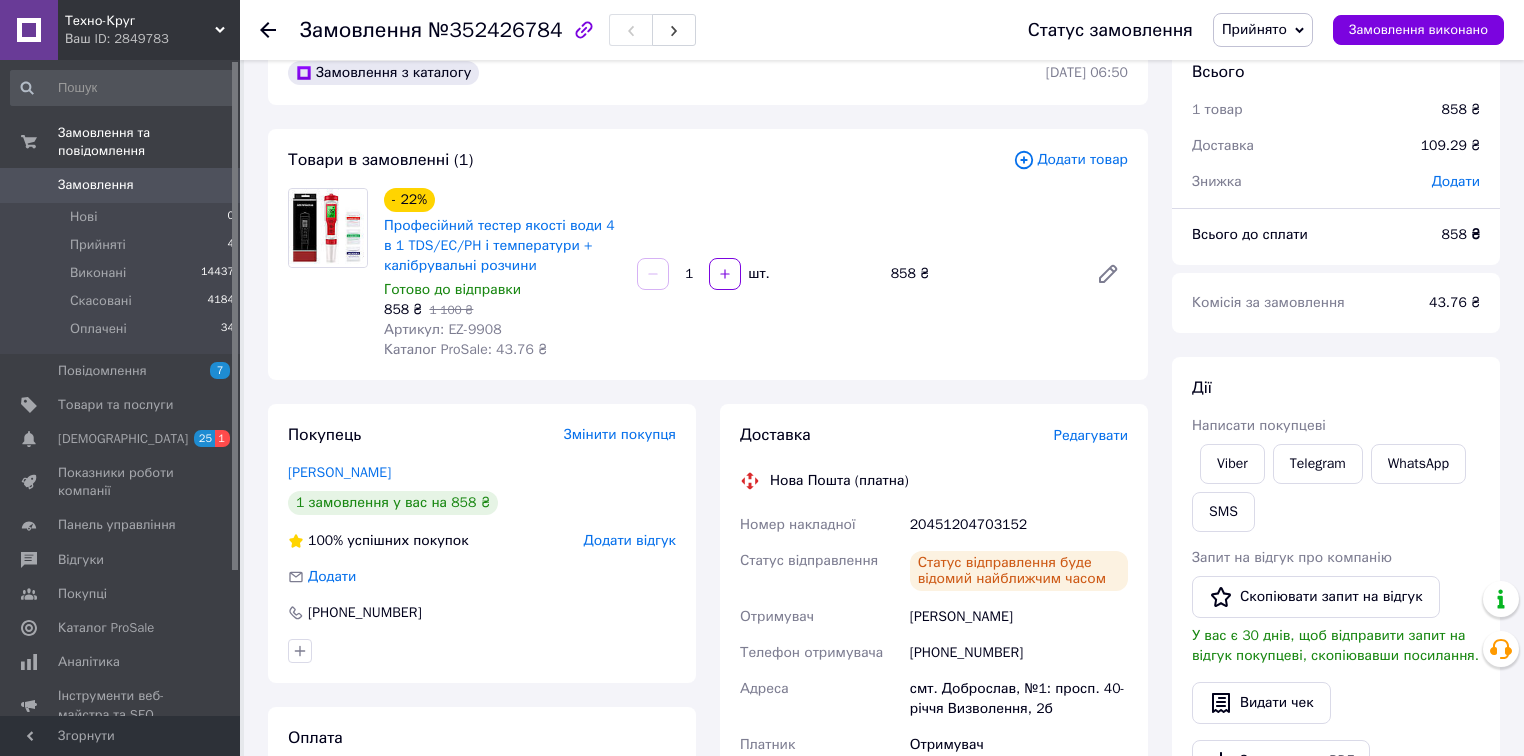 scroll, scrollTop: 34, scrollLeft: 0, axis: vertical 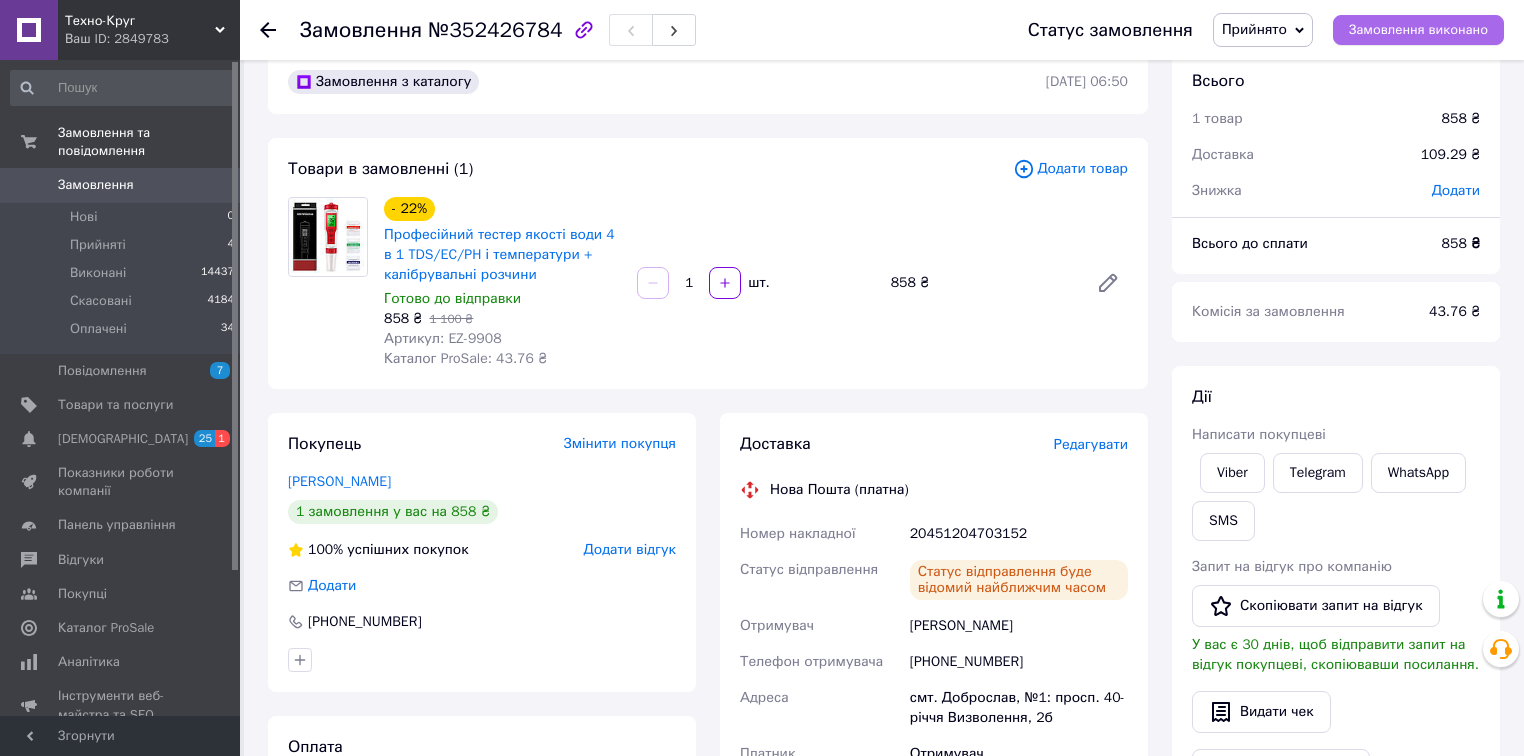 click on "Замовлення виконано" at bounding box center [1418, 30] 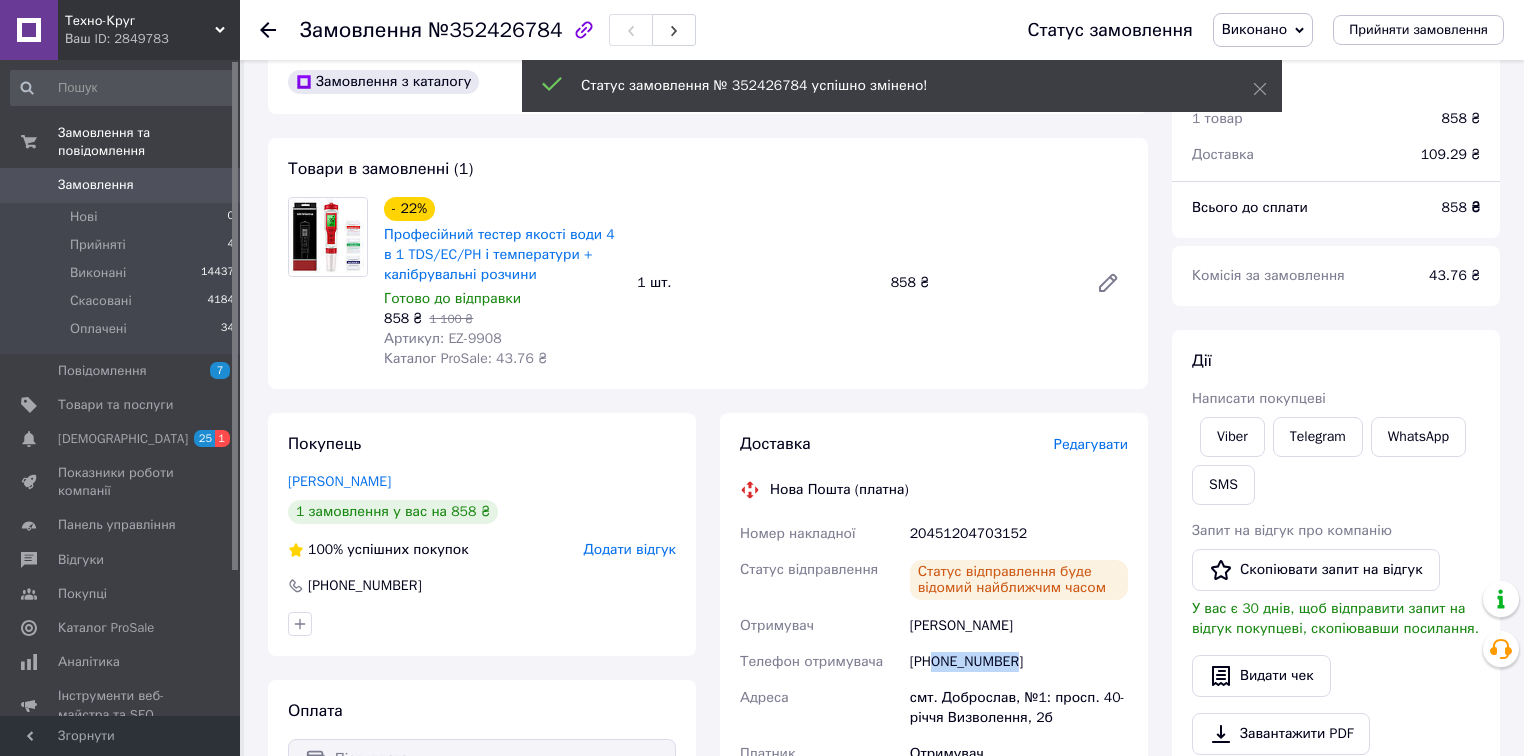 drag, startPoint x: 1010, startPoint y: 660, endPoint x: 932, endPoint y: 664, distance: 78.10249 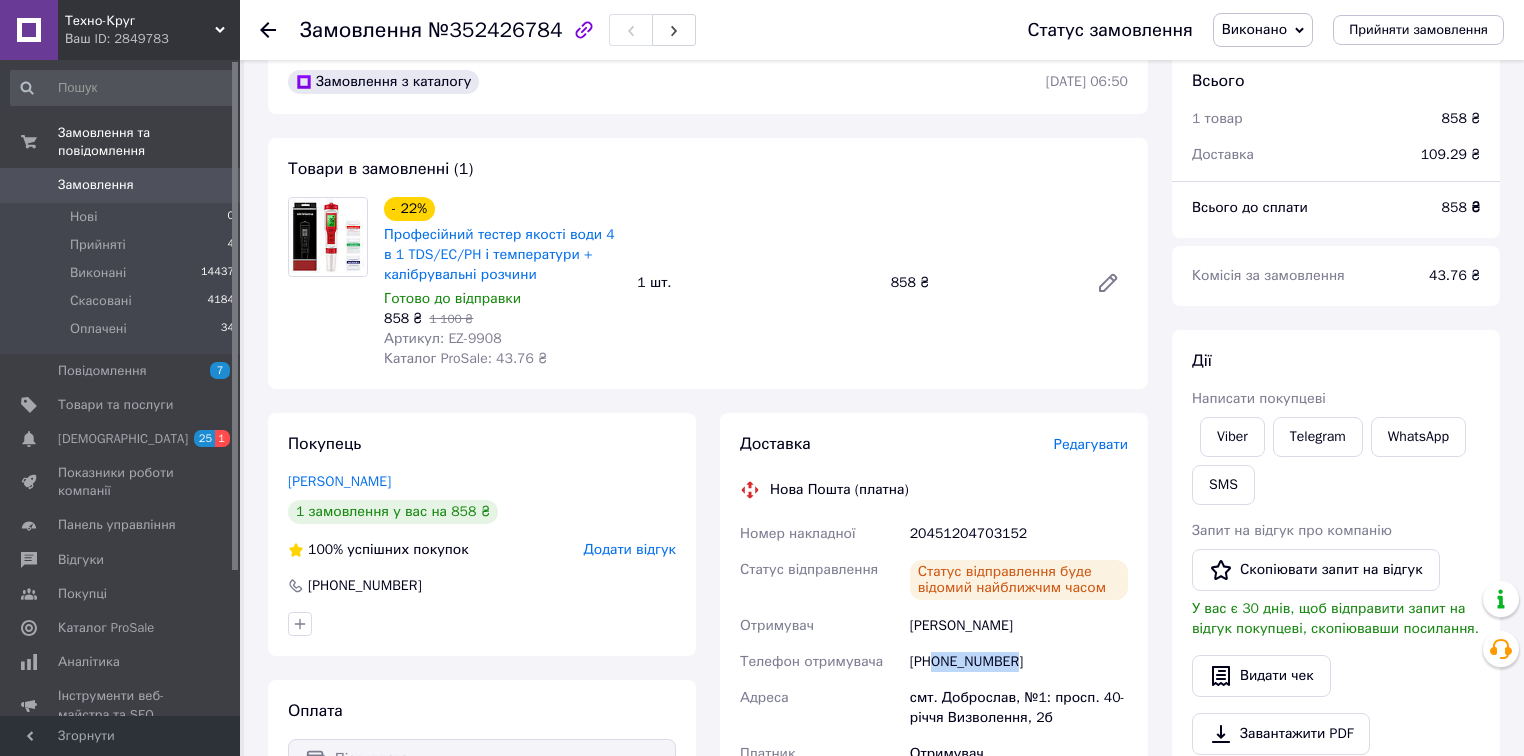 copy on "0960420250" 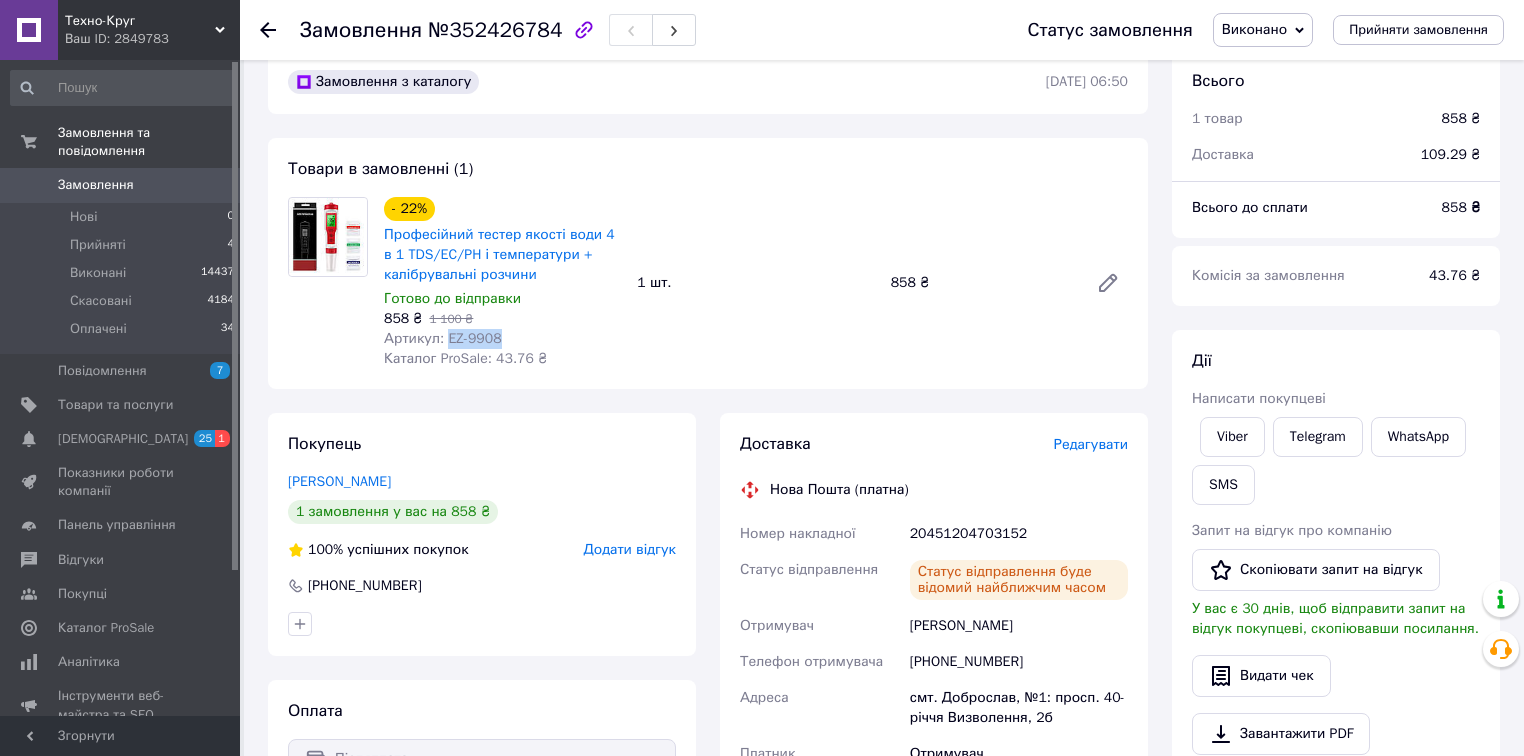 drag, startPoint x: 500, startPoint y: 339, endPoint x: 444, endPoint y: 341, distance: 56.0357 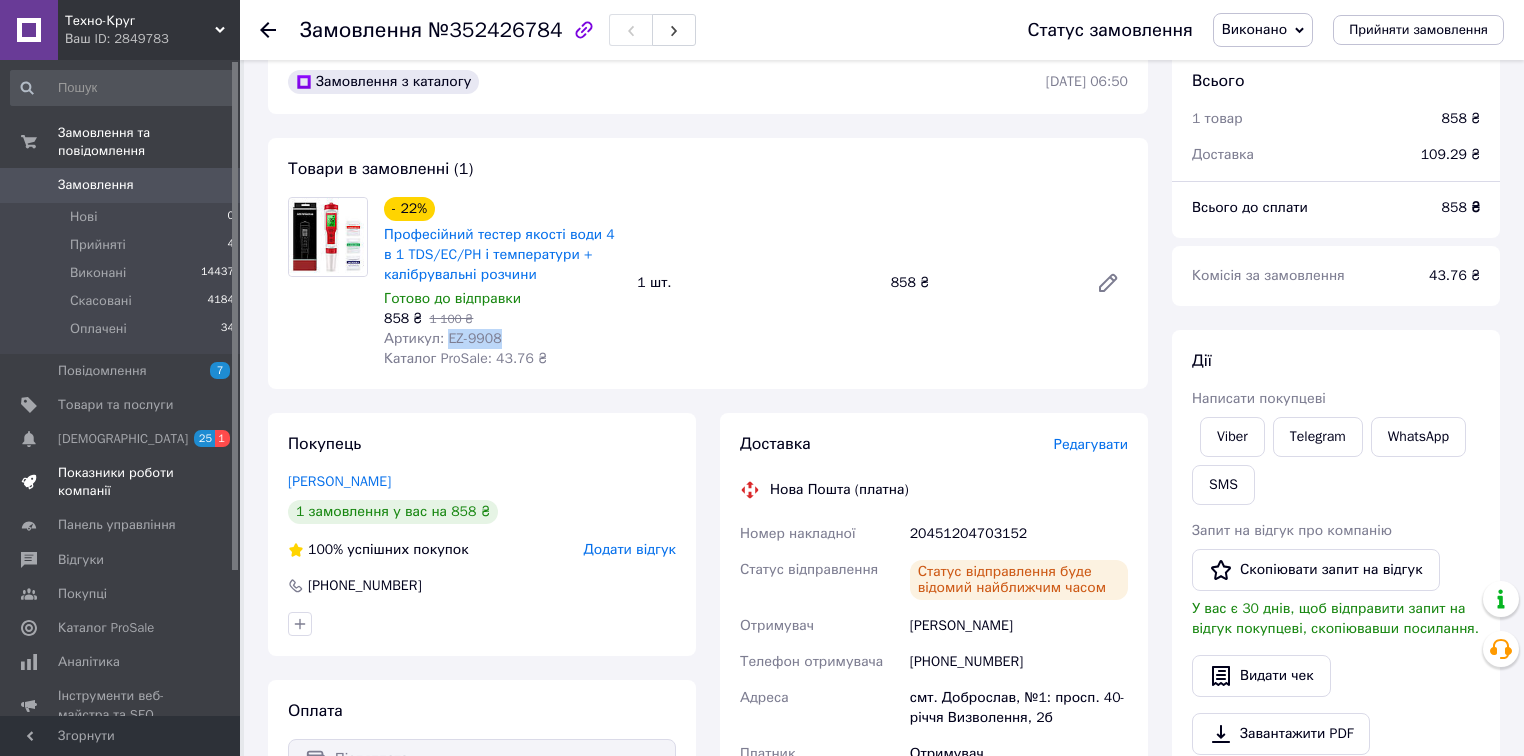 copy on "EZ-9908" 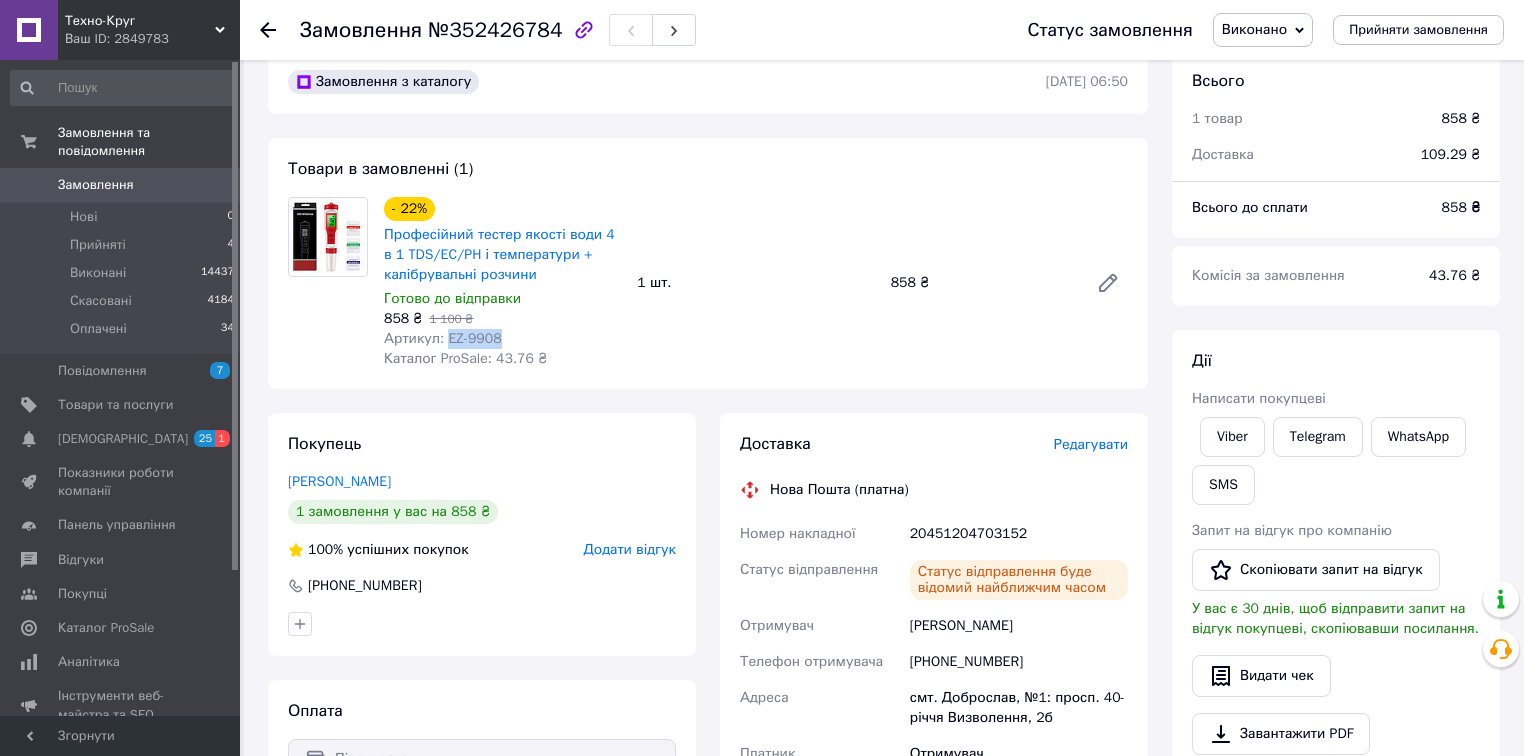 click on "Замовлення" at bounding box center (96, 185) 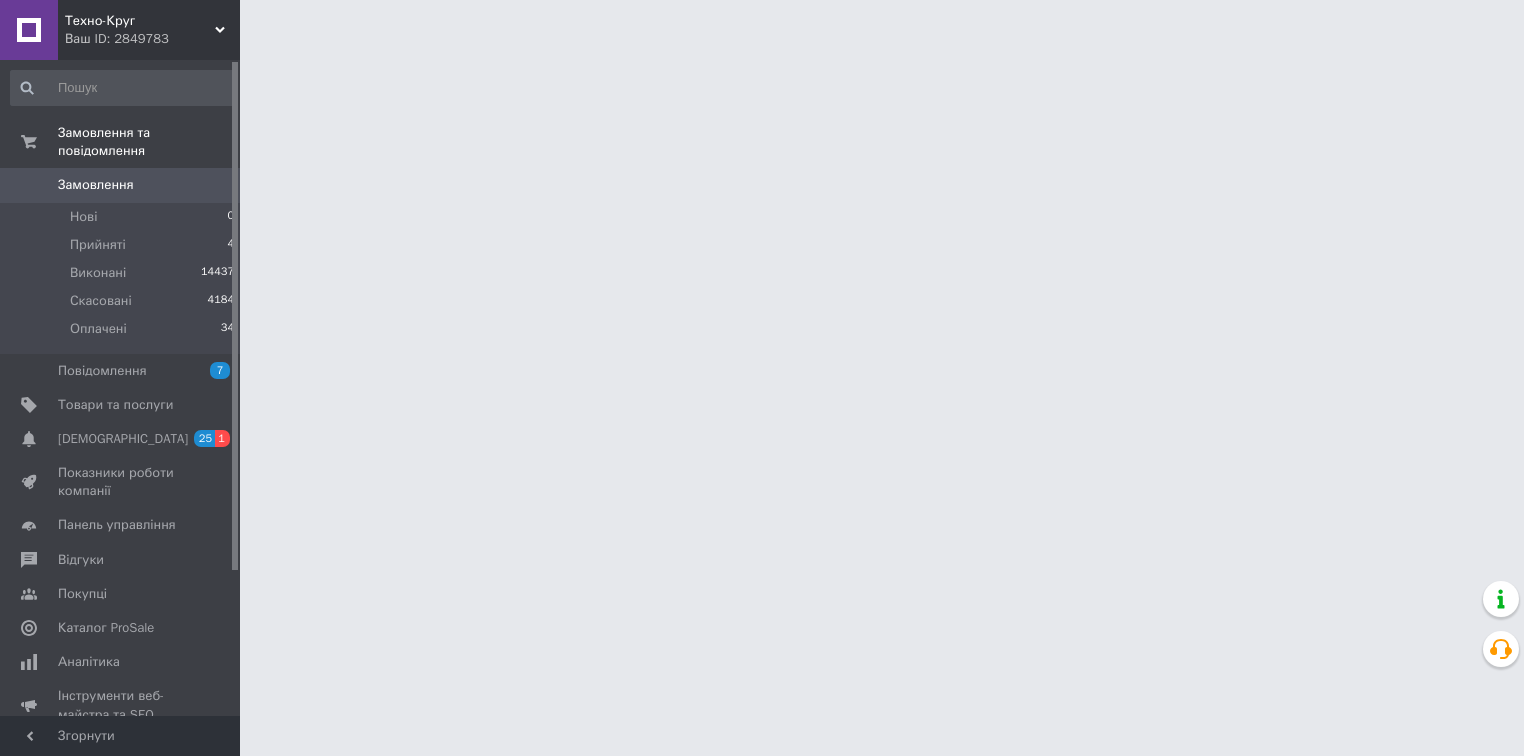 scroll, scrollTop: 0, scrollLeft: 0, axis: both 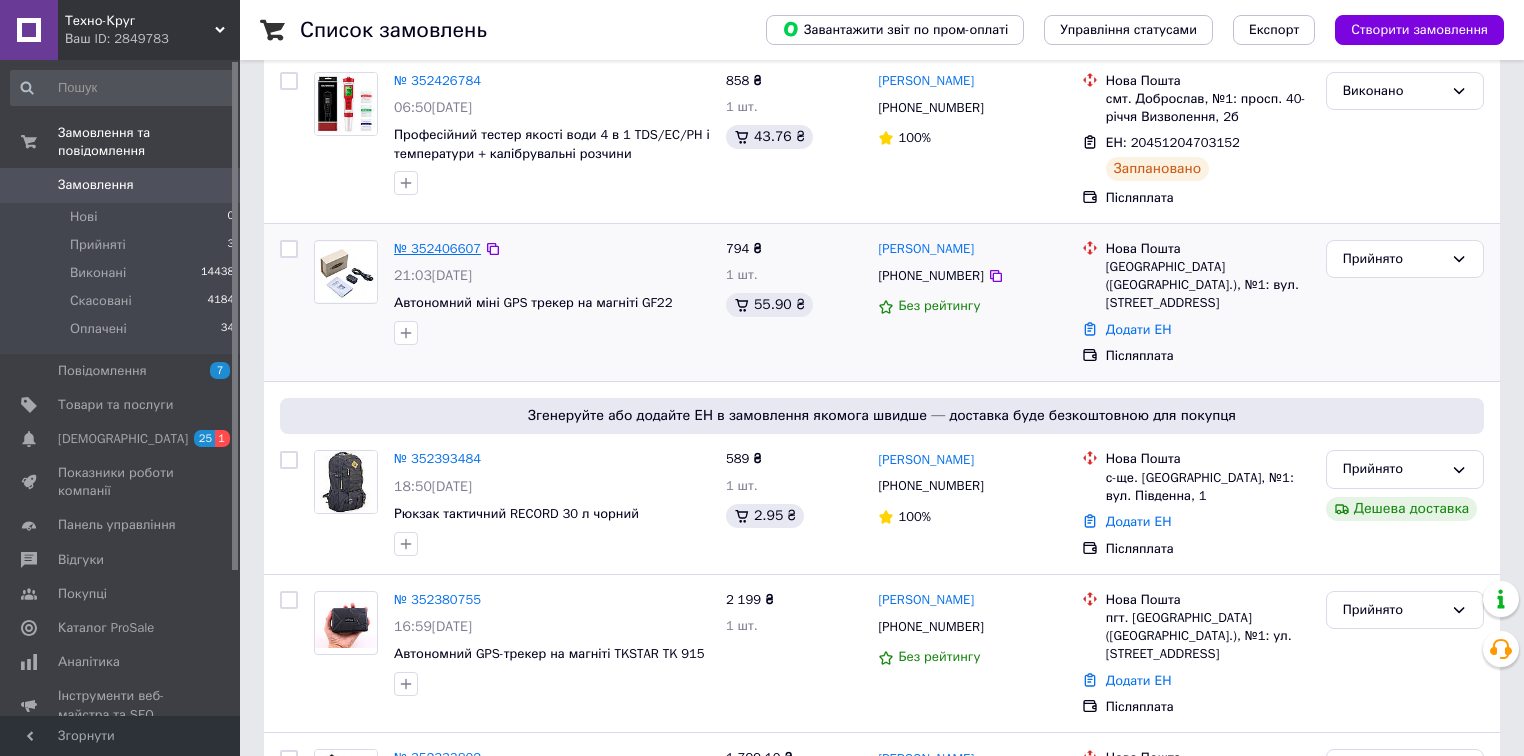 click on "№ 352406607" at bounding box center [437, 248] 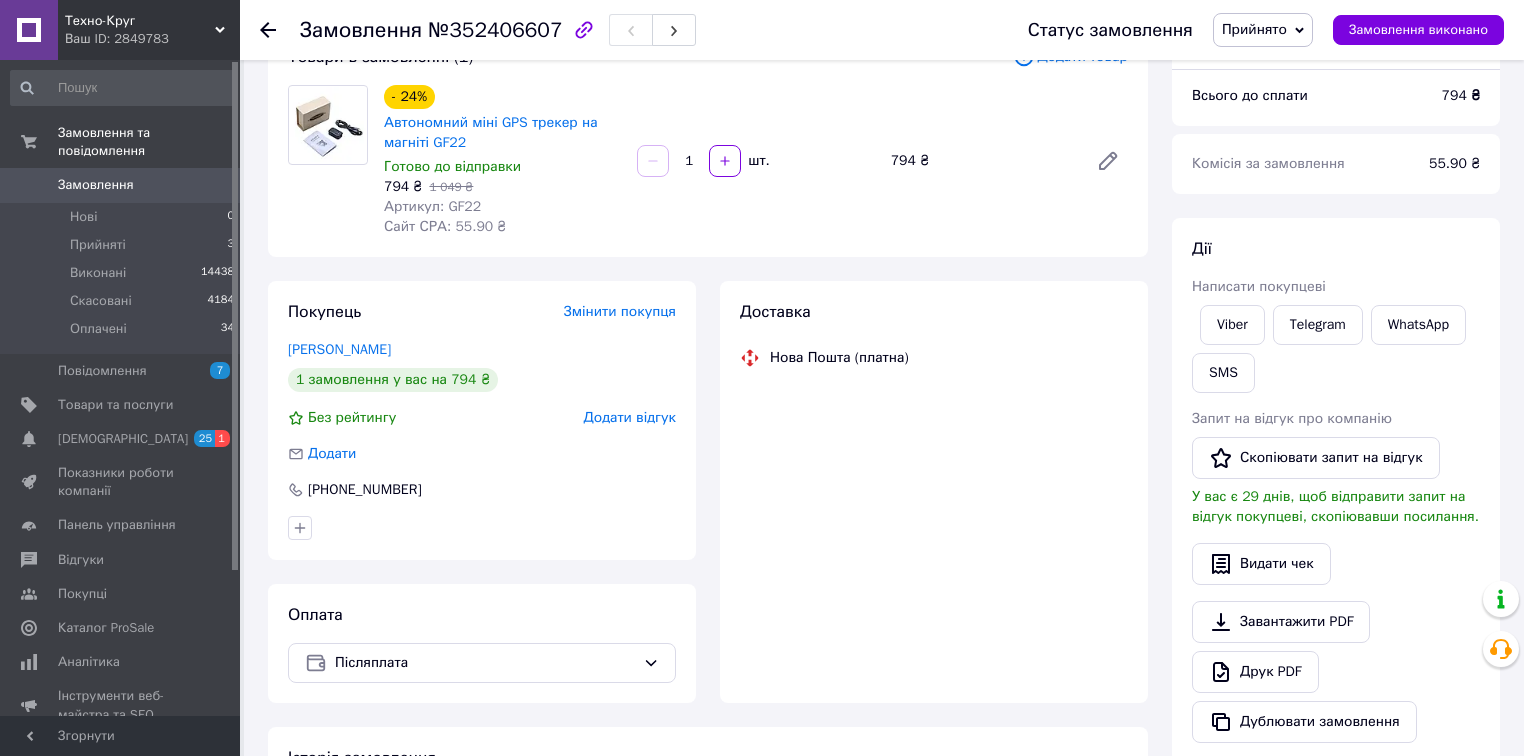 scroll, scrollTop: 160, scrollLeft: 0, axis: vertical 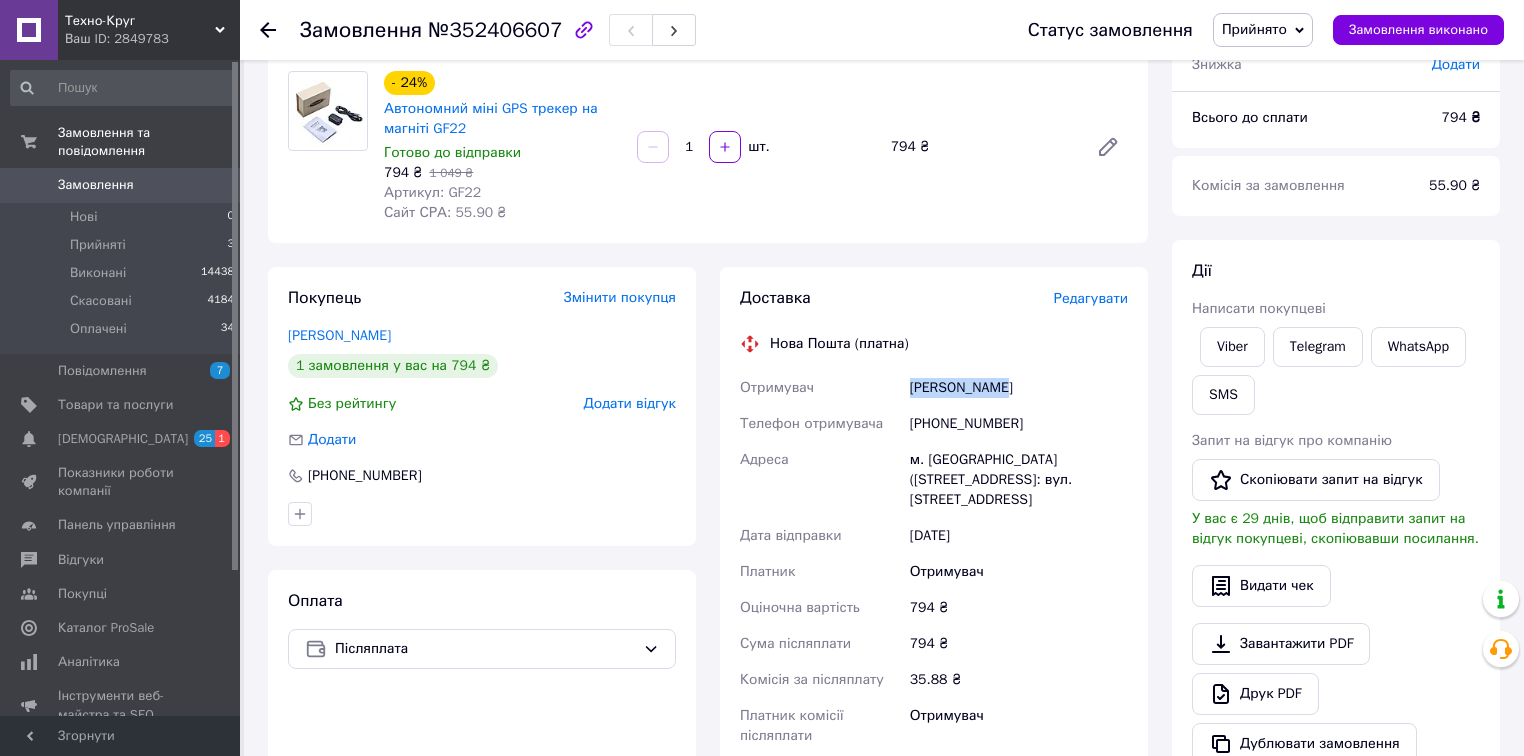 drag, startPoint x: 1004, startPoint y: 391, endPoint x: 911, endPoint y: 392, distance: 93.00538 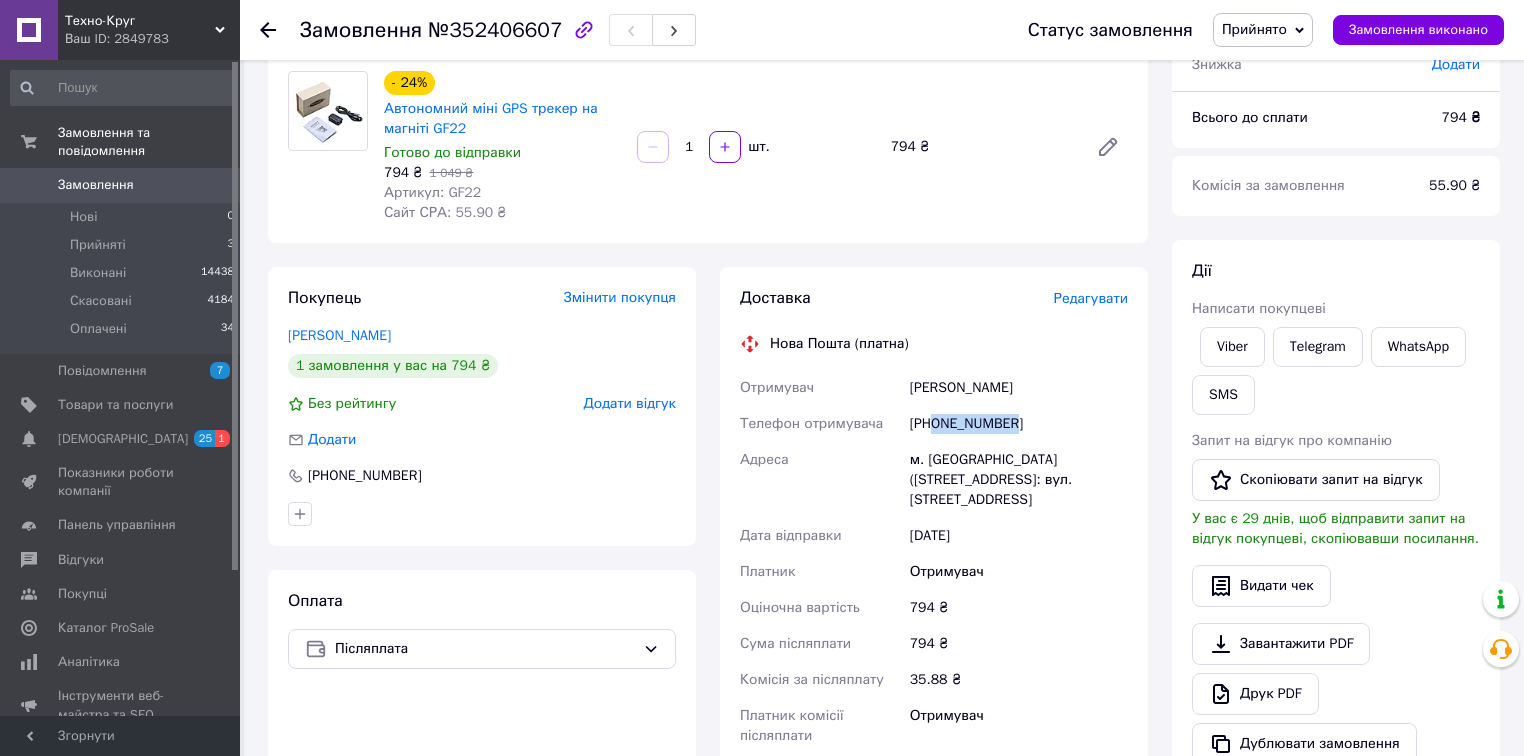 drag, startPoint x: 990, startPoint y: 430, endPoint x: 936, endPoint y: 432, distance: 54.037025 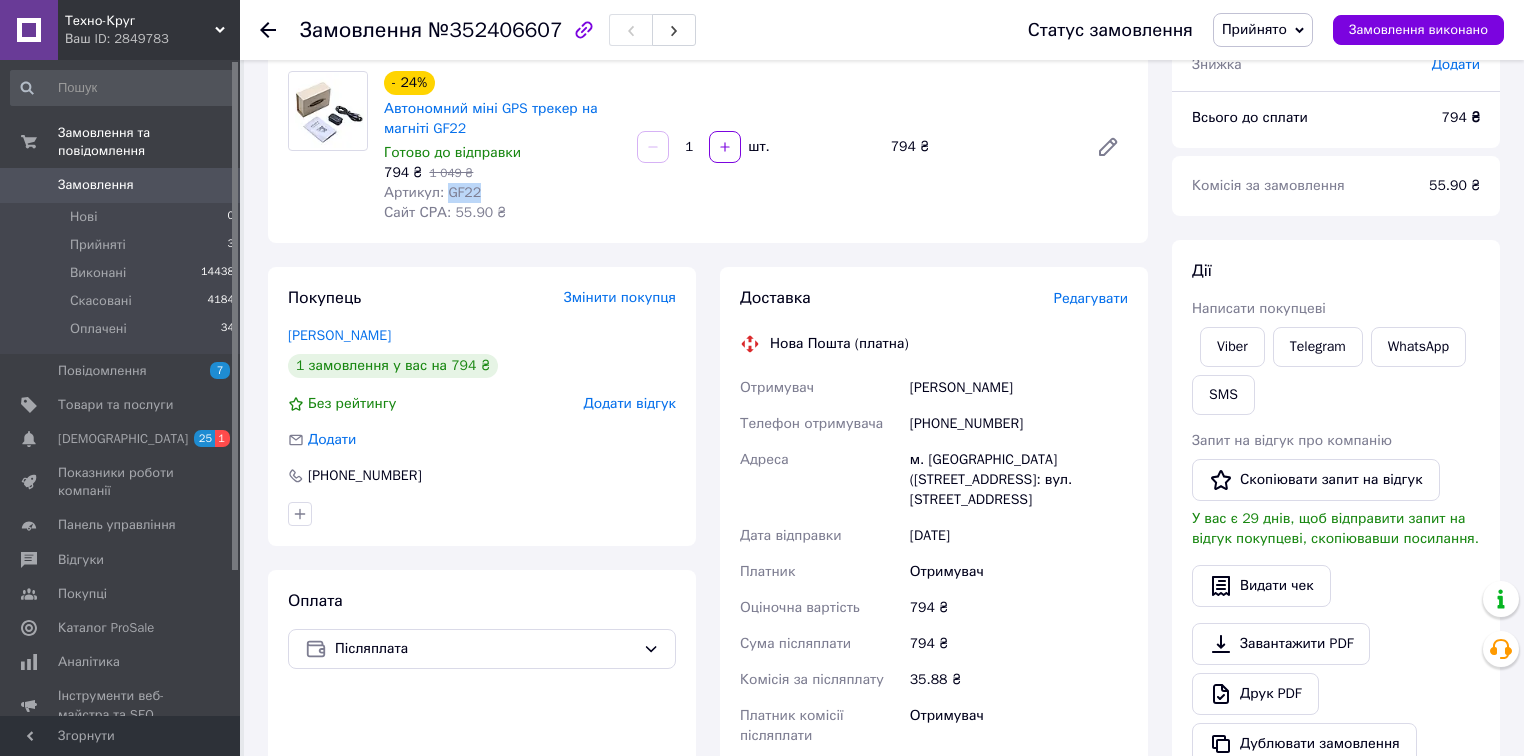 drag, startPoint x: 496, startPoint y: 194, endPoint x: 443, endPoint y: 196, distance: 53.037724 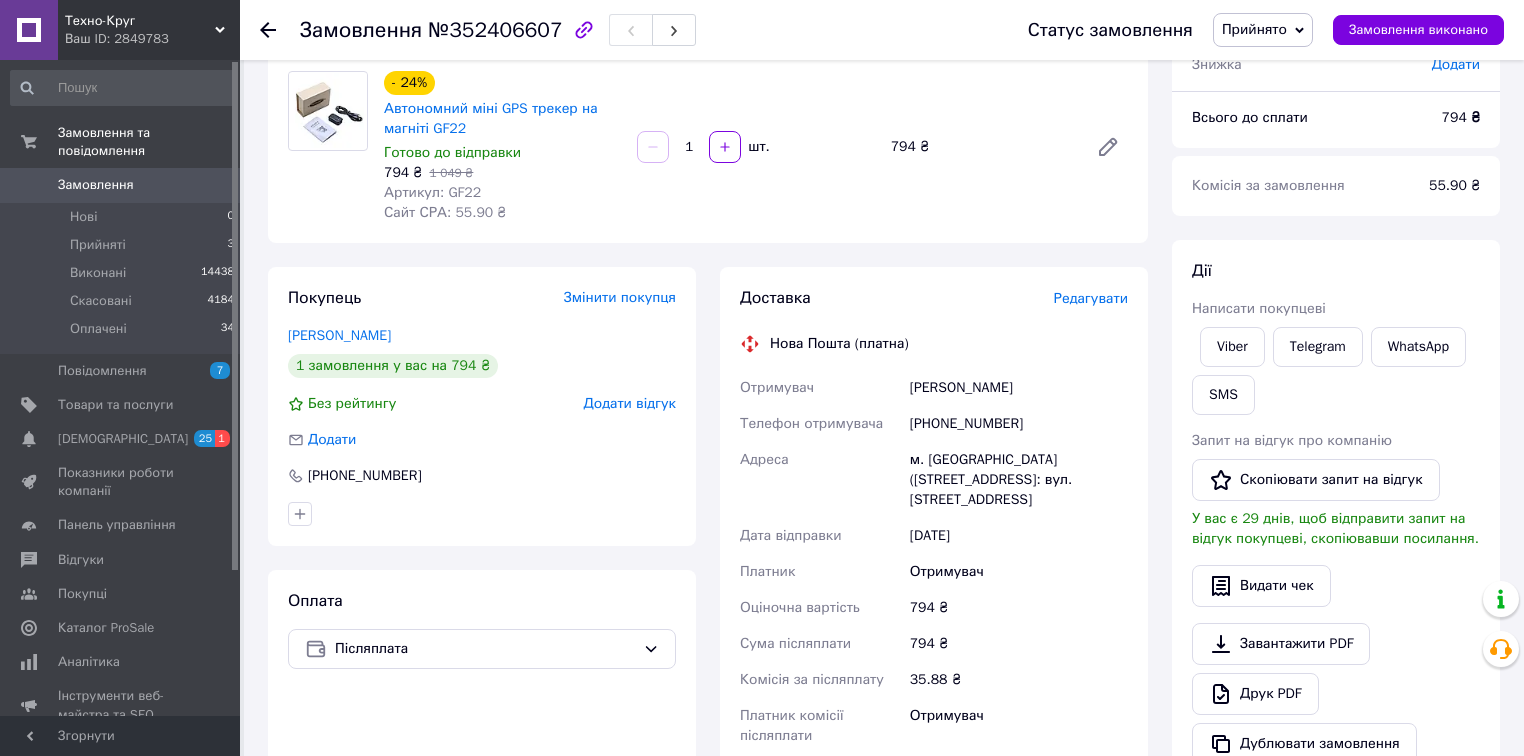 click on "м. [GEOGRAPHIC_DATA] ([STREET_ADDRESS]: вул. [STREET_ADDRESS]" at bounding box center (1019, 480) 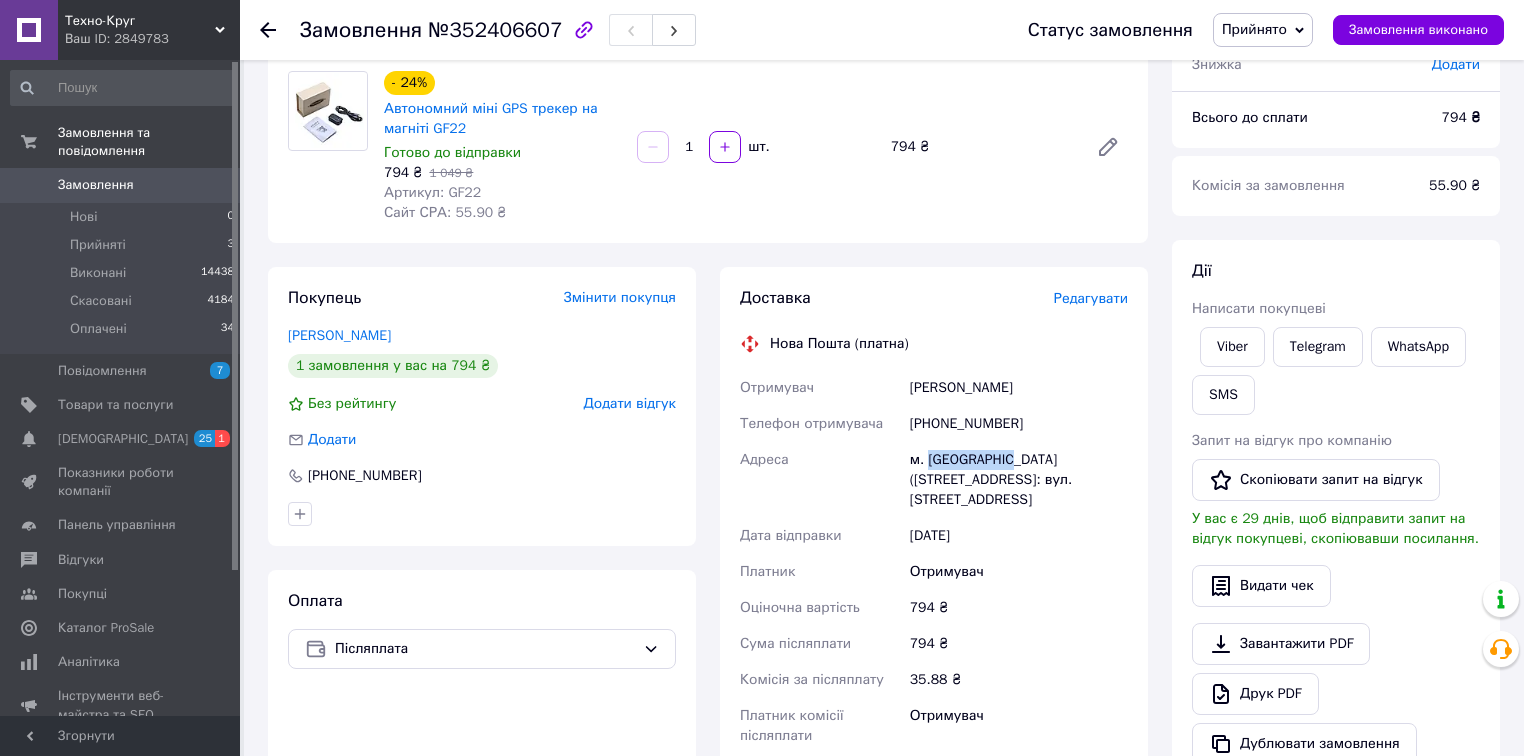 click on "м. [GEOGRAPHIC_DATA] ([STREET_ADDRESS]: вул. [STREET_ADDRESS]" at bounding box center (1019, 480) 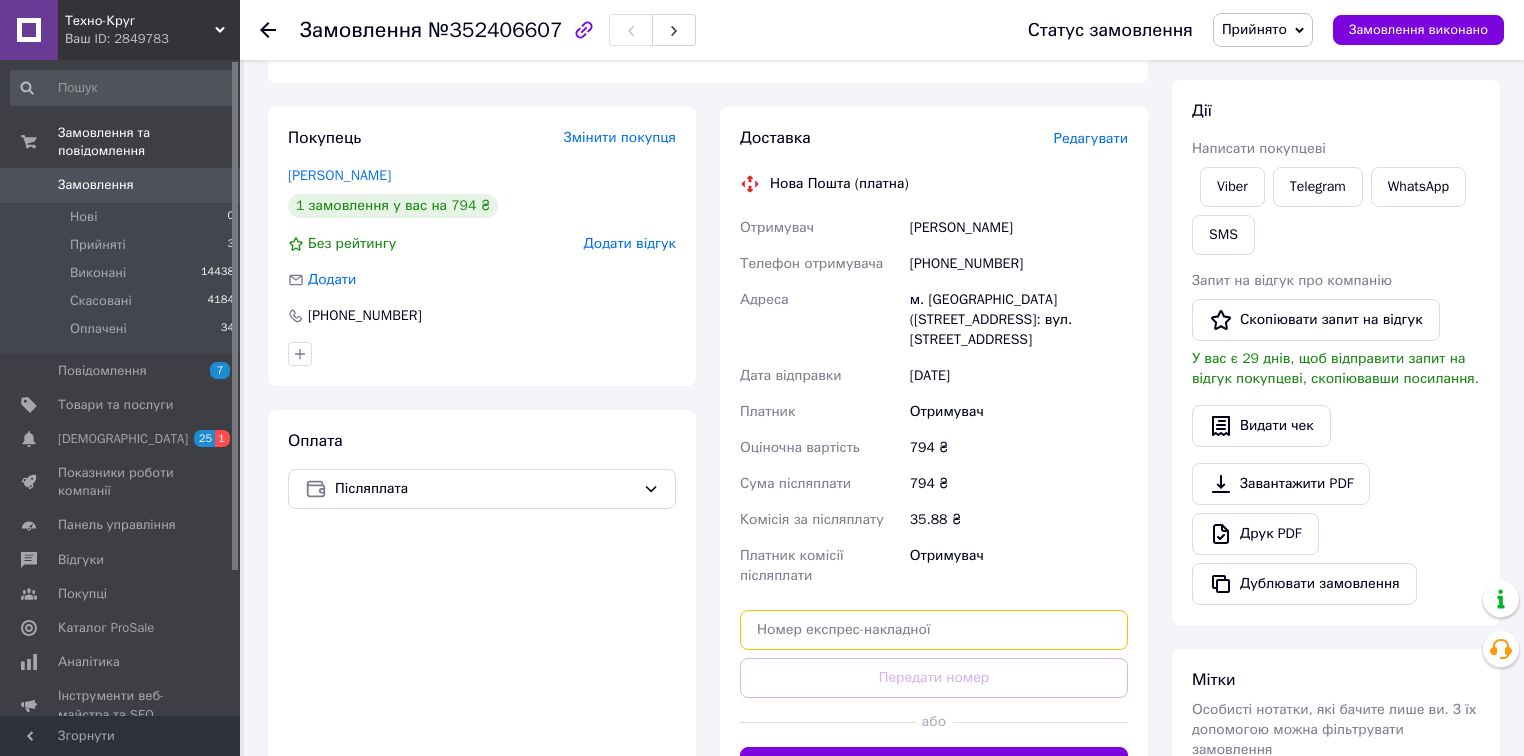 click at bounding box center (934, 630) 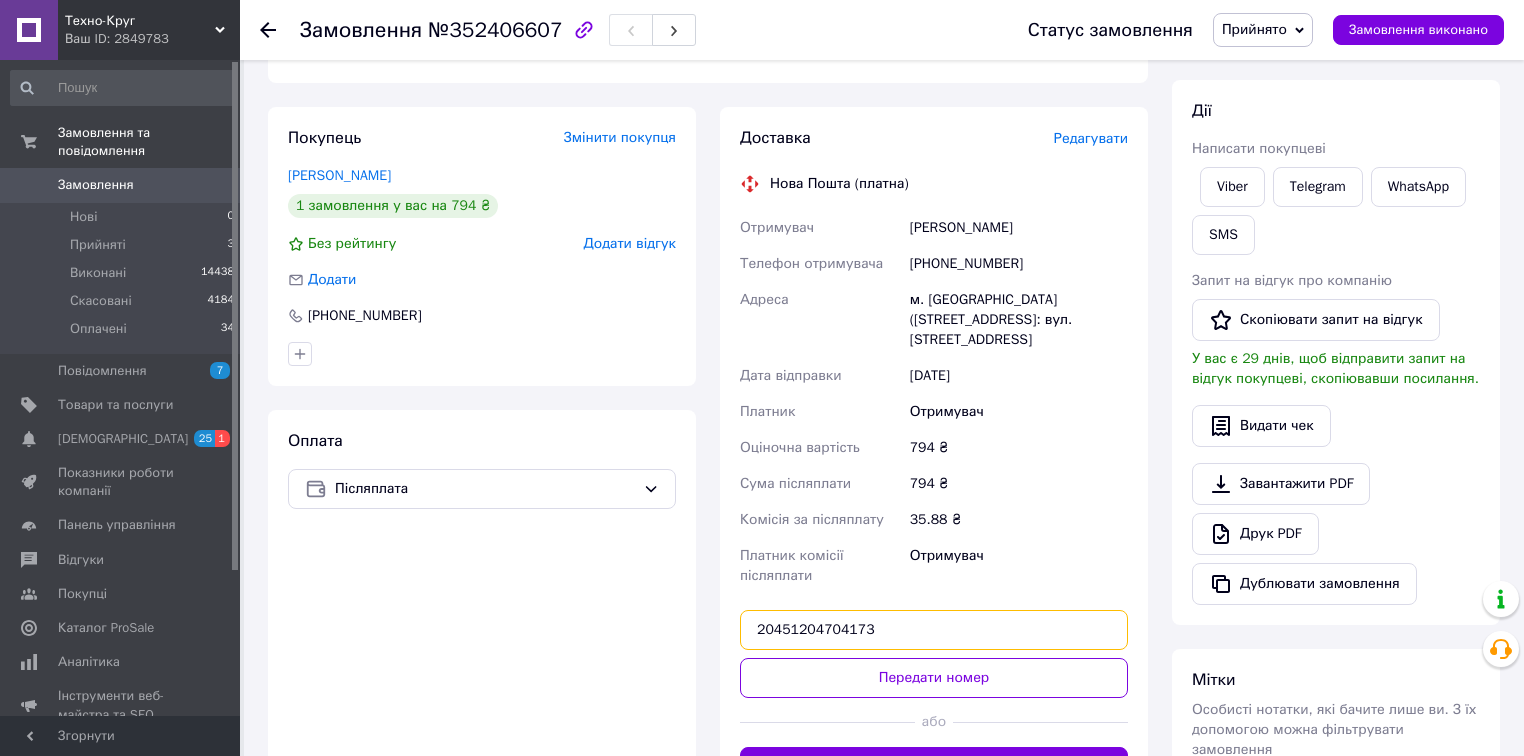 type on "20451204704173" 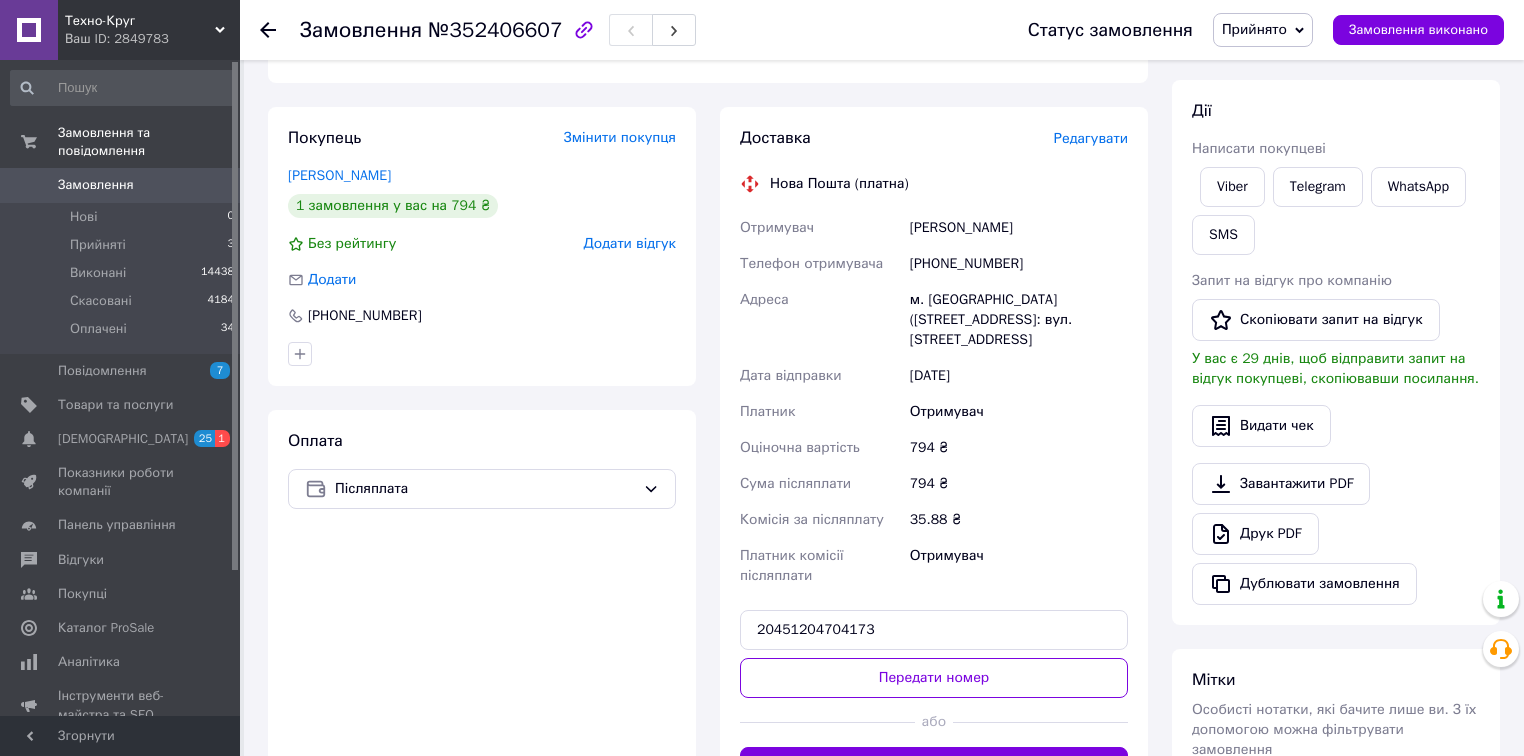 click on "Передати номер" at bounding box center [934, 678] 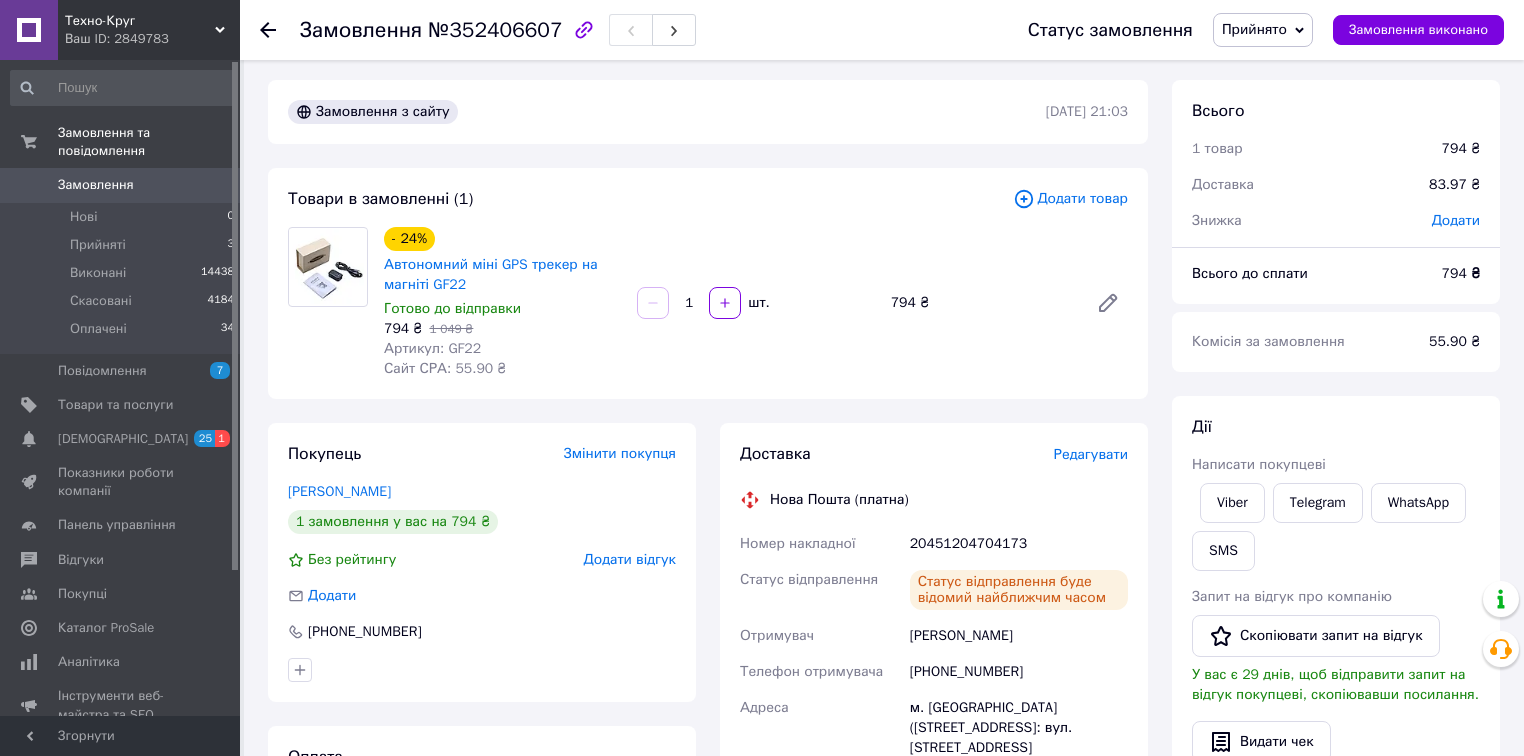scroll, scrollTop: 0, scrollLeft: 0, axis: both 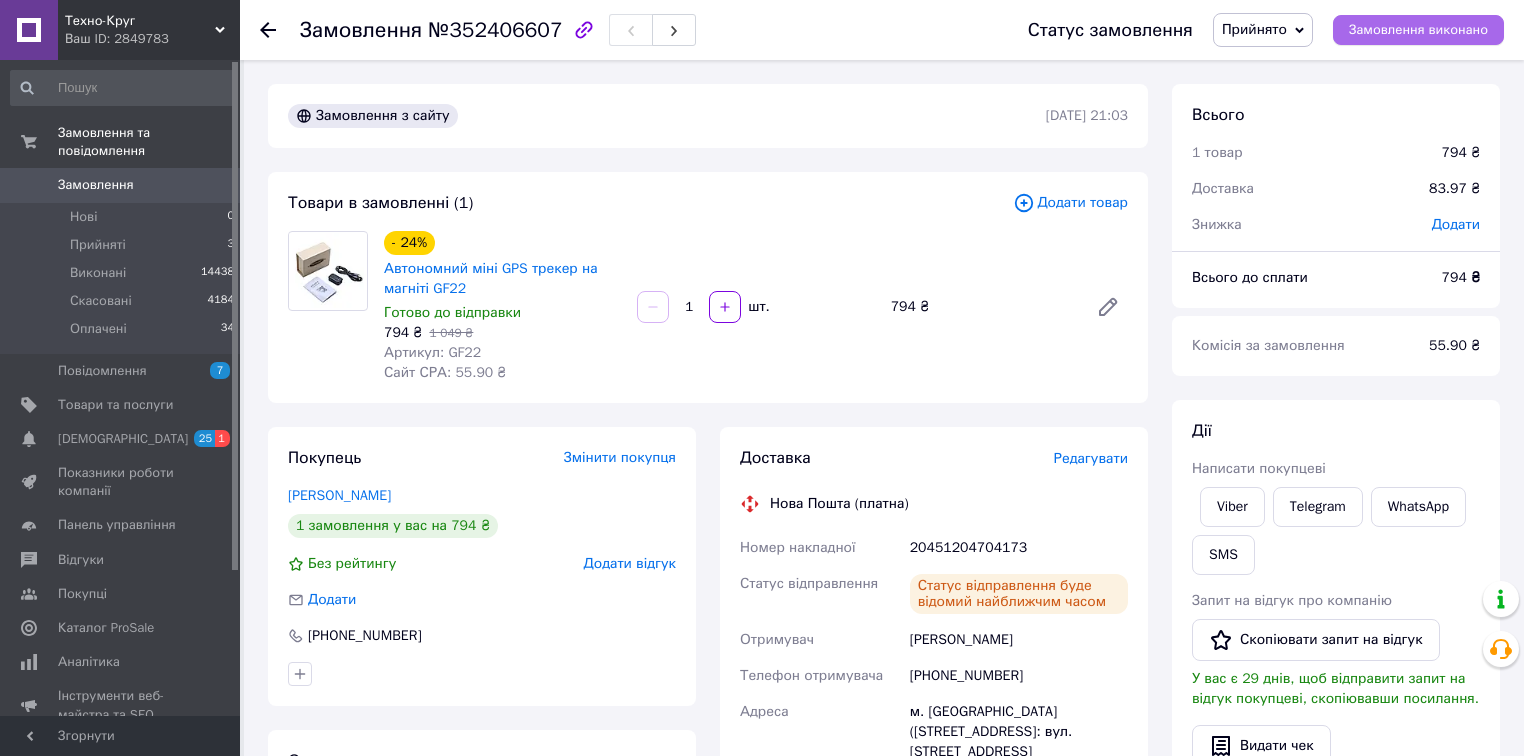 click on "Замовлення виконано" at bounding box center (1418, 30) 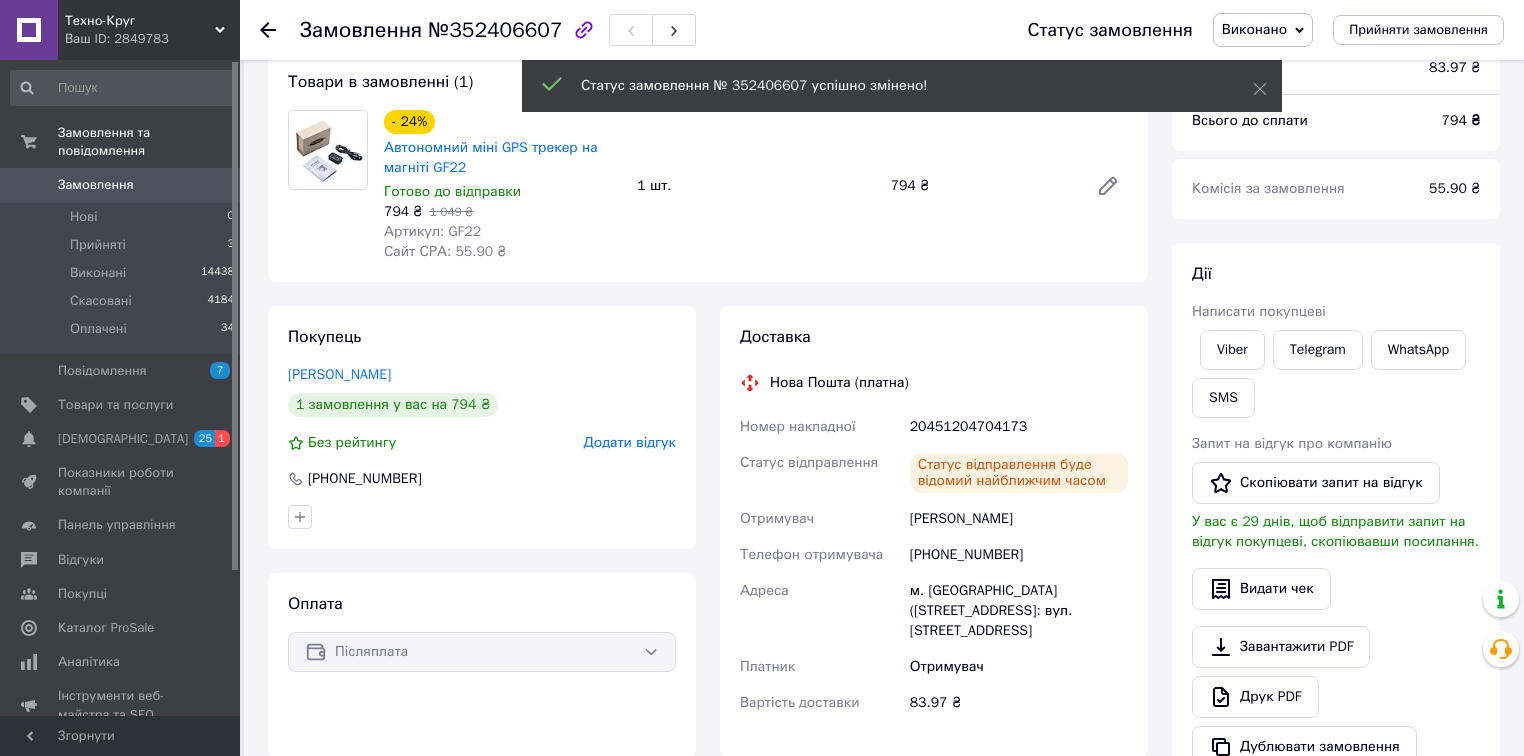 scroll, scrollTop: 160, scrollLeft: 0, axis: vertical 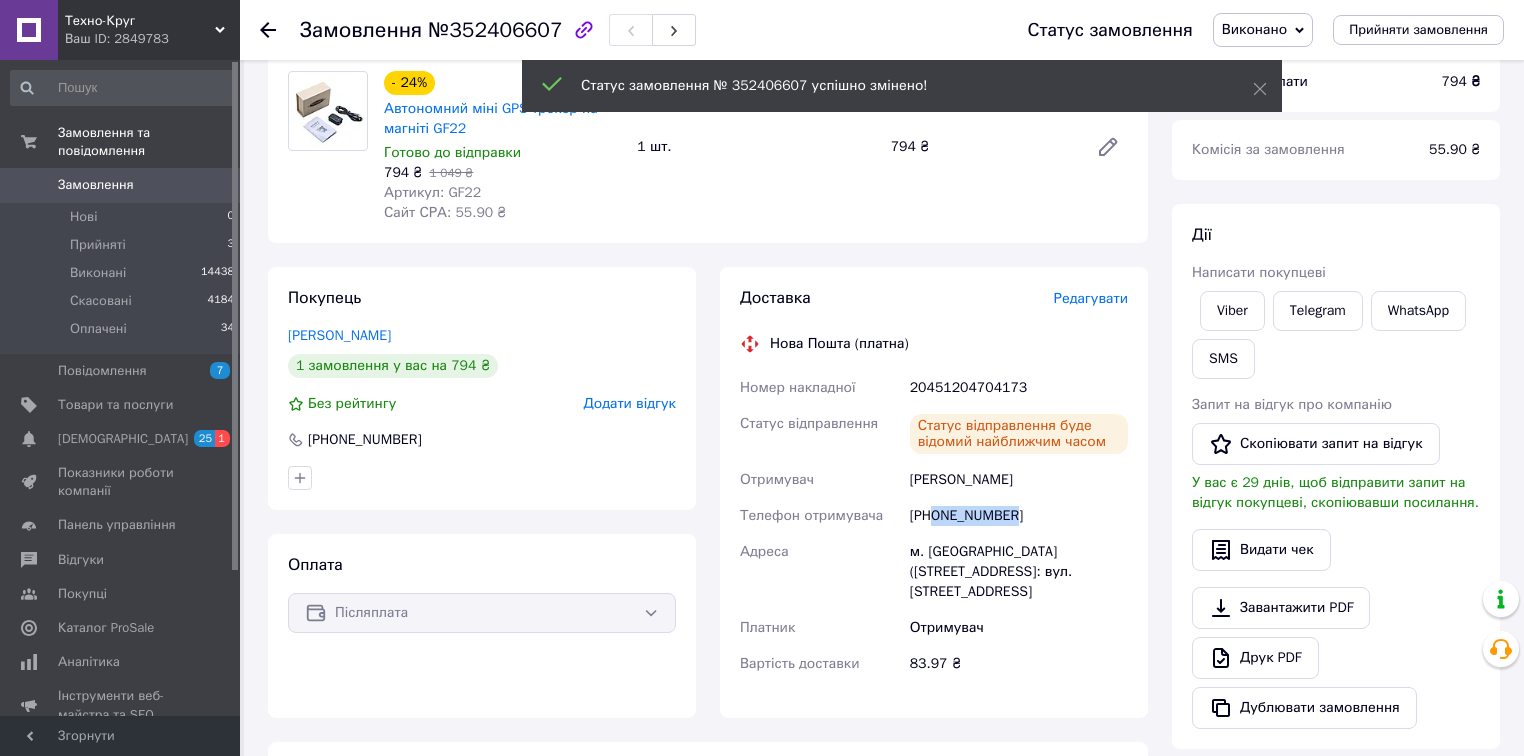drag, startPoint x: 1014, startPoint y: 520, endPoint x: 933, endPoint y: 520, distance: 81 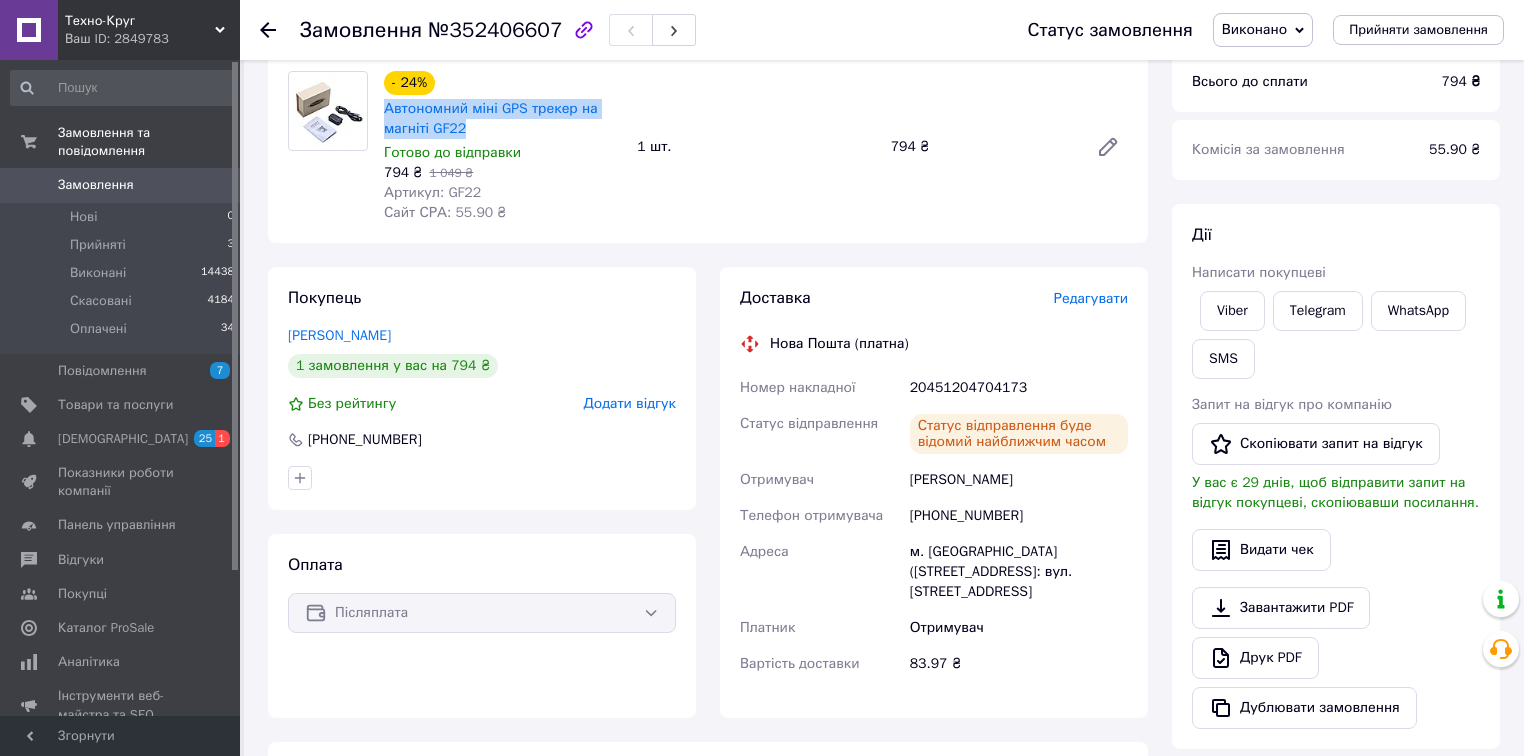 drag, startPoint x: 379, startPoint y: 107, endPoint x: 470, endPoint y: 128, distance: 93.39165 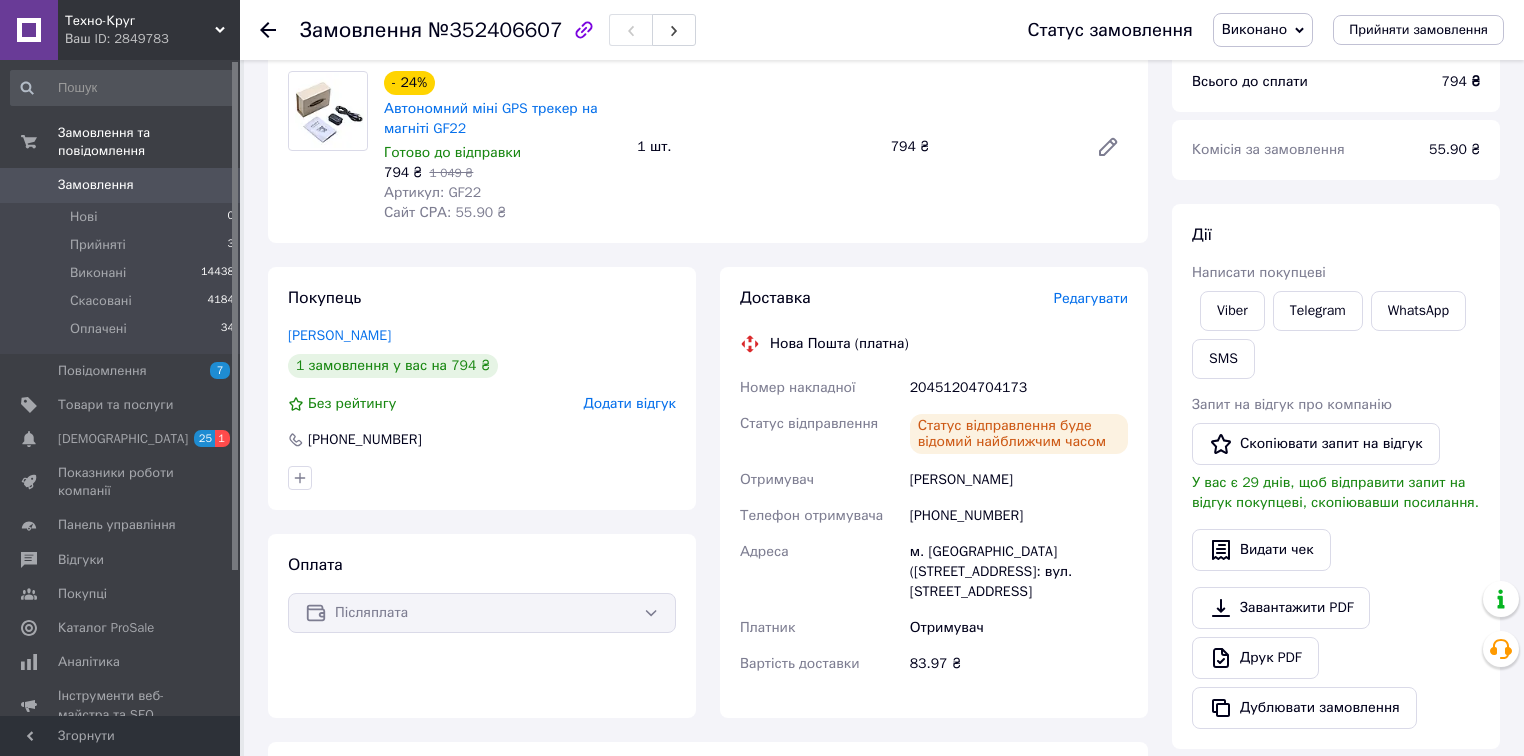 click on "20451204704173" at bounding box center (1019, 388) 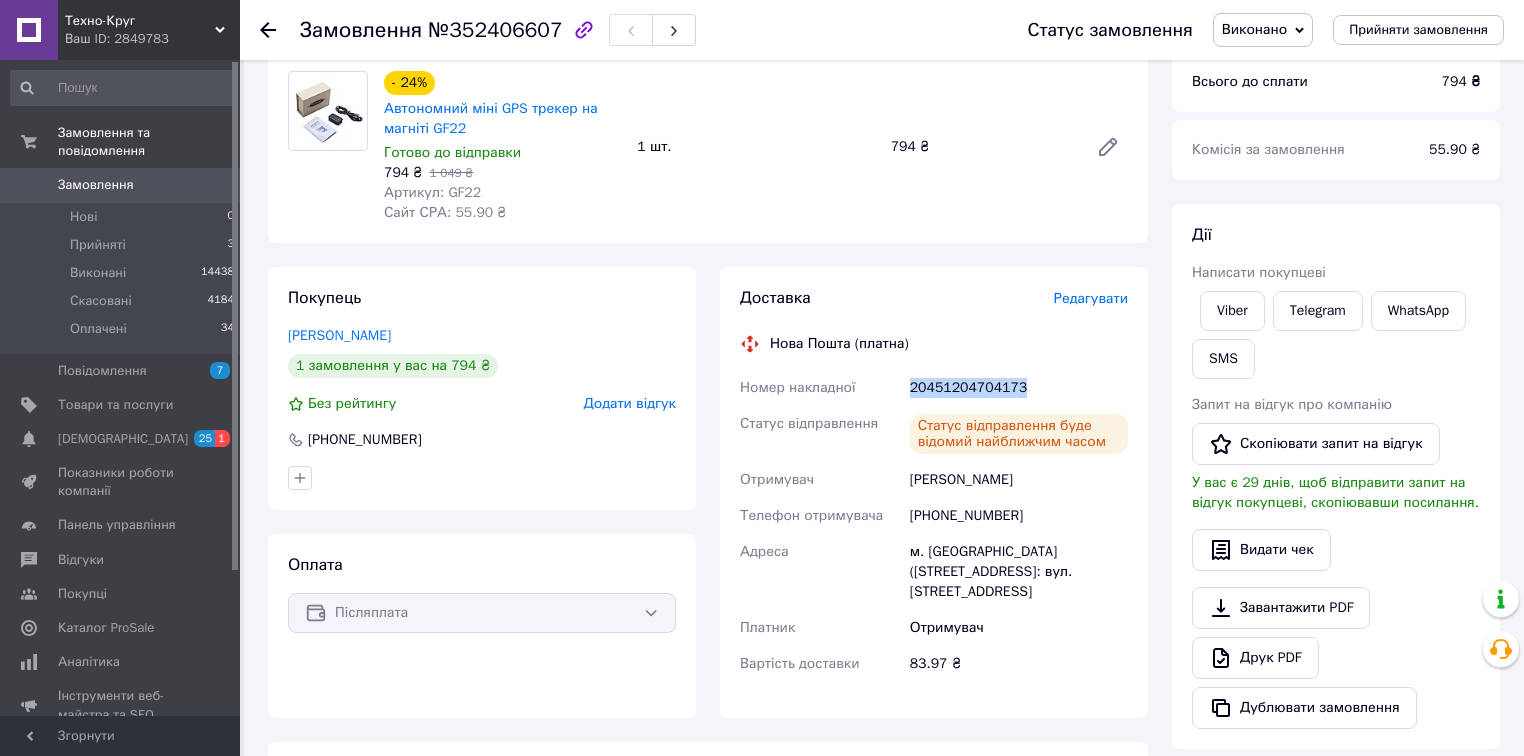 click on "20451204704173" at bounding box center [1019, 388] 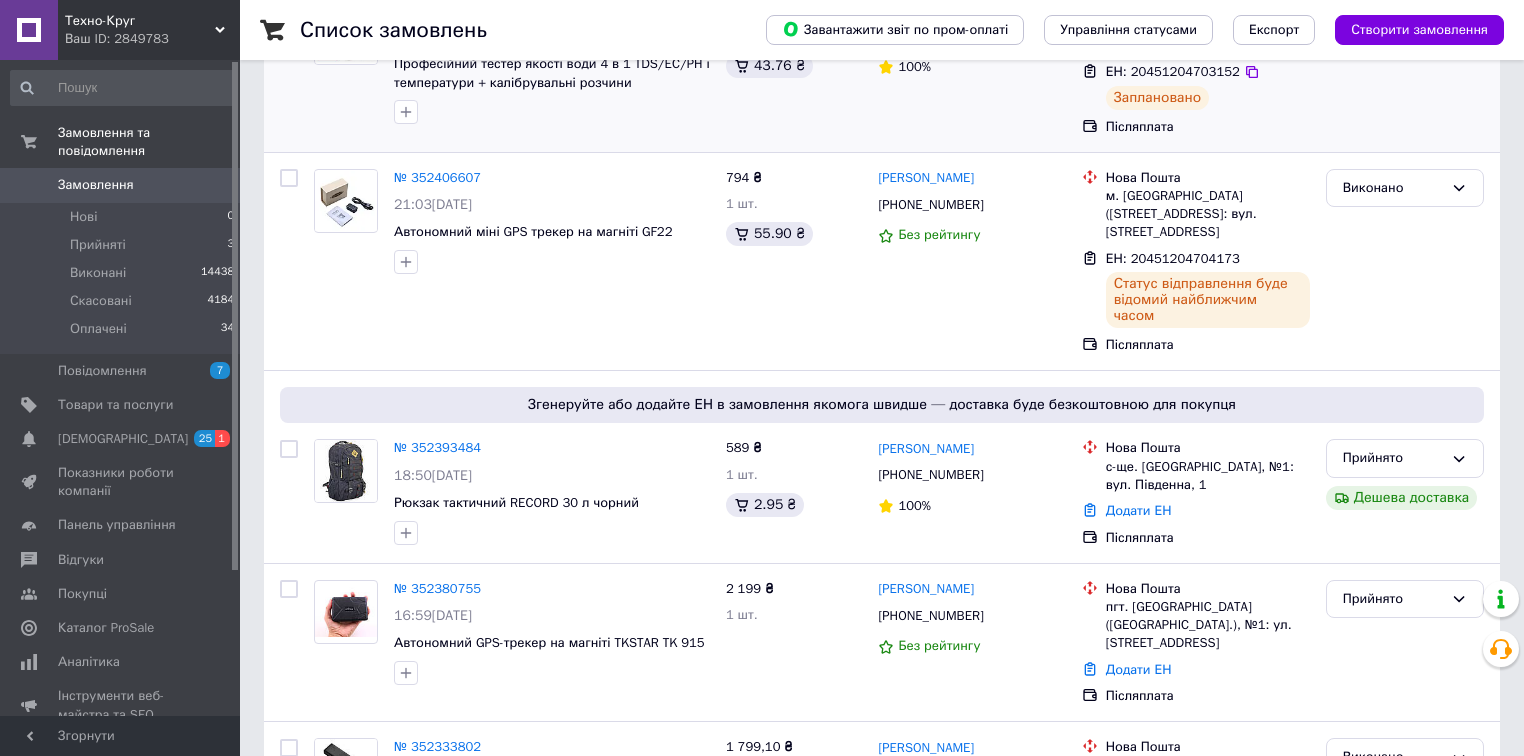 scroll, scrollTop: 320, scrollLeft: 0, axis: vertical 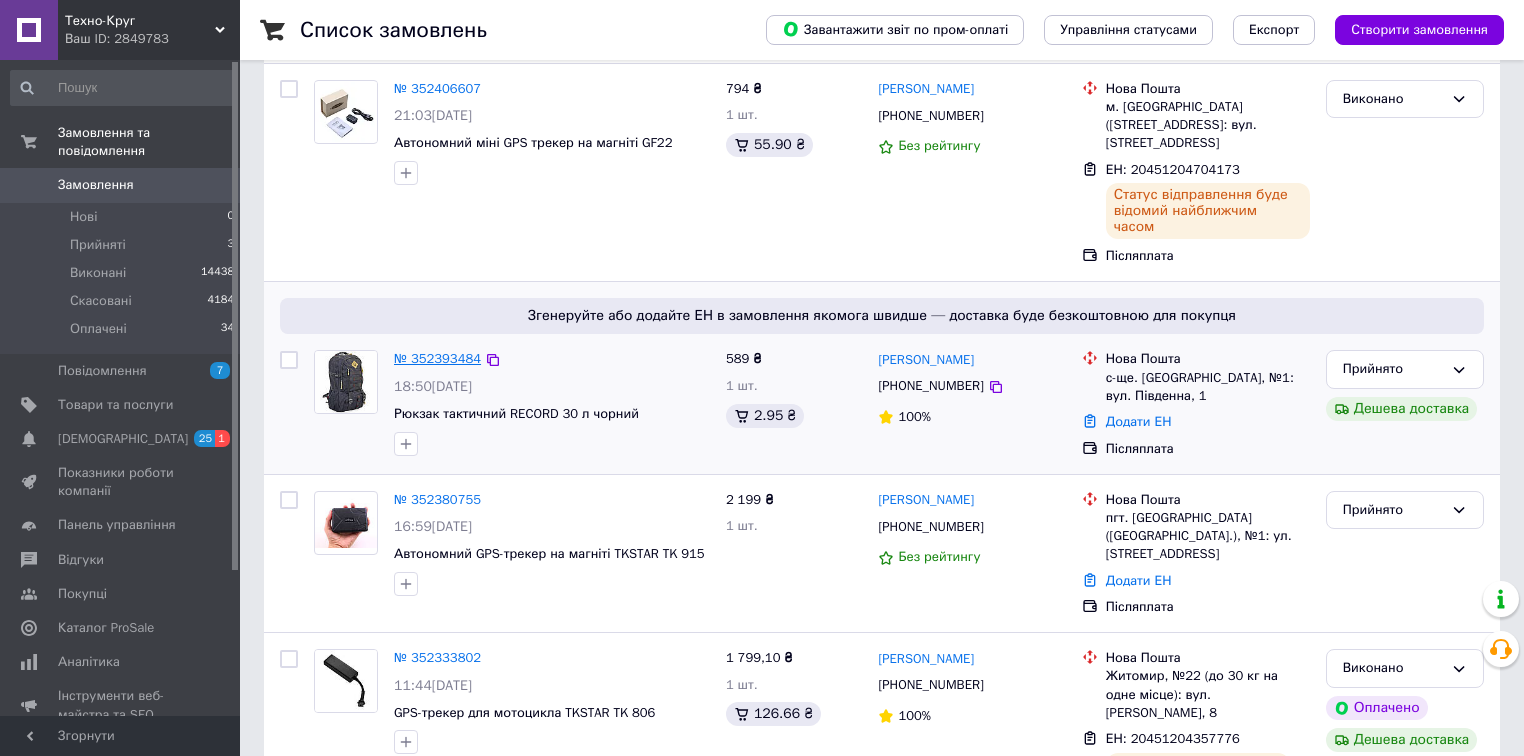 click on "№ 352393484" at bounding box center [437, 358] 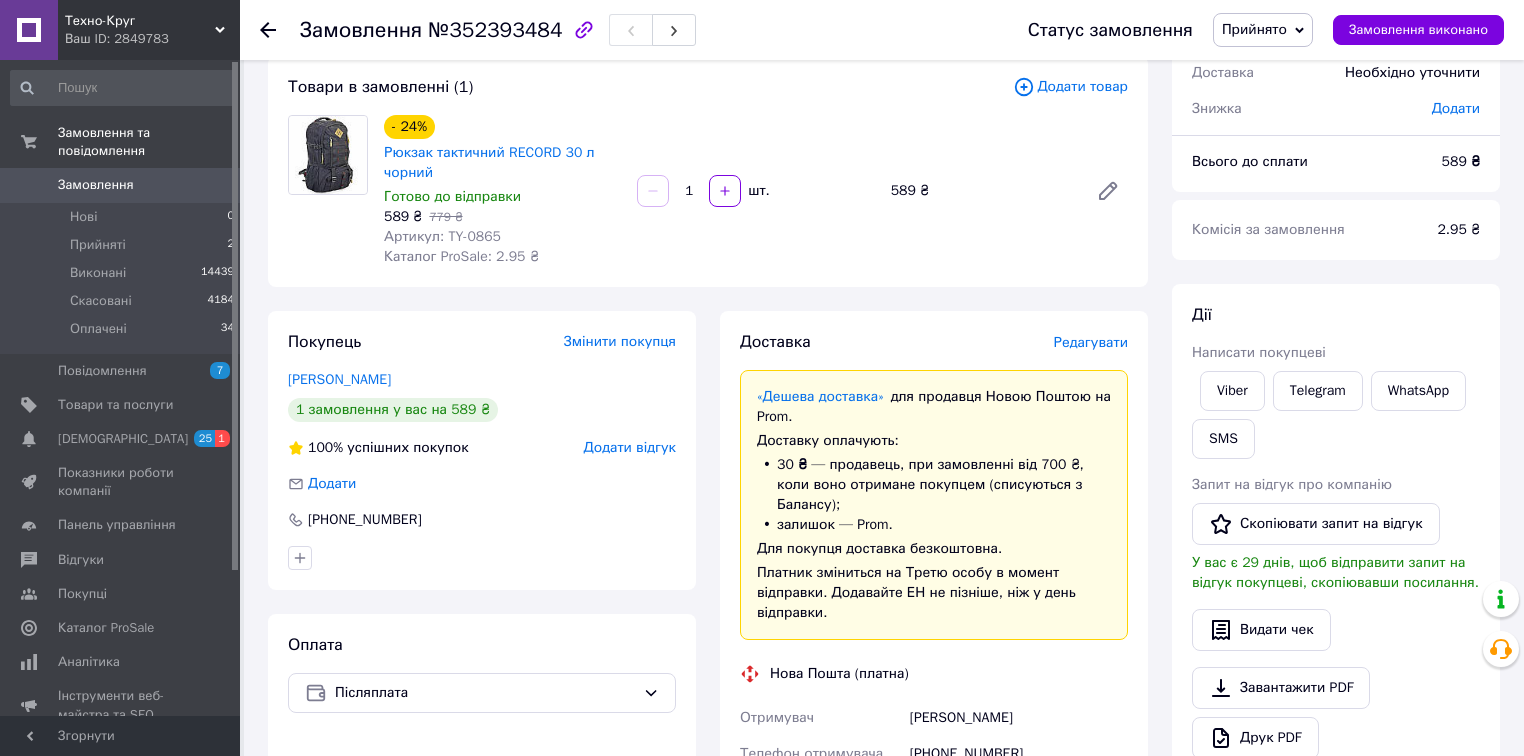 scroll, scrollTop: 0, scrollLeft: 0, axis: both 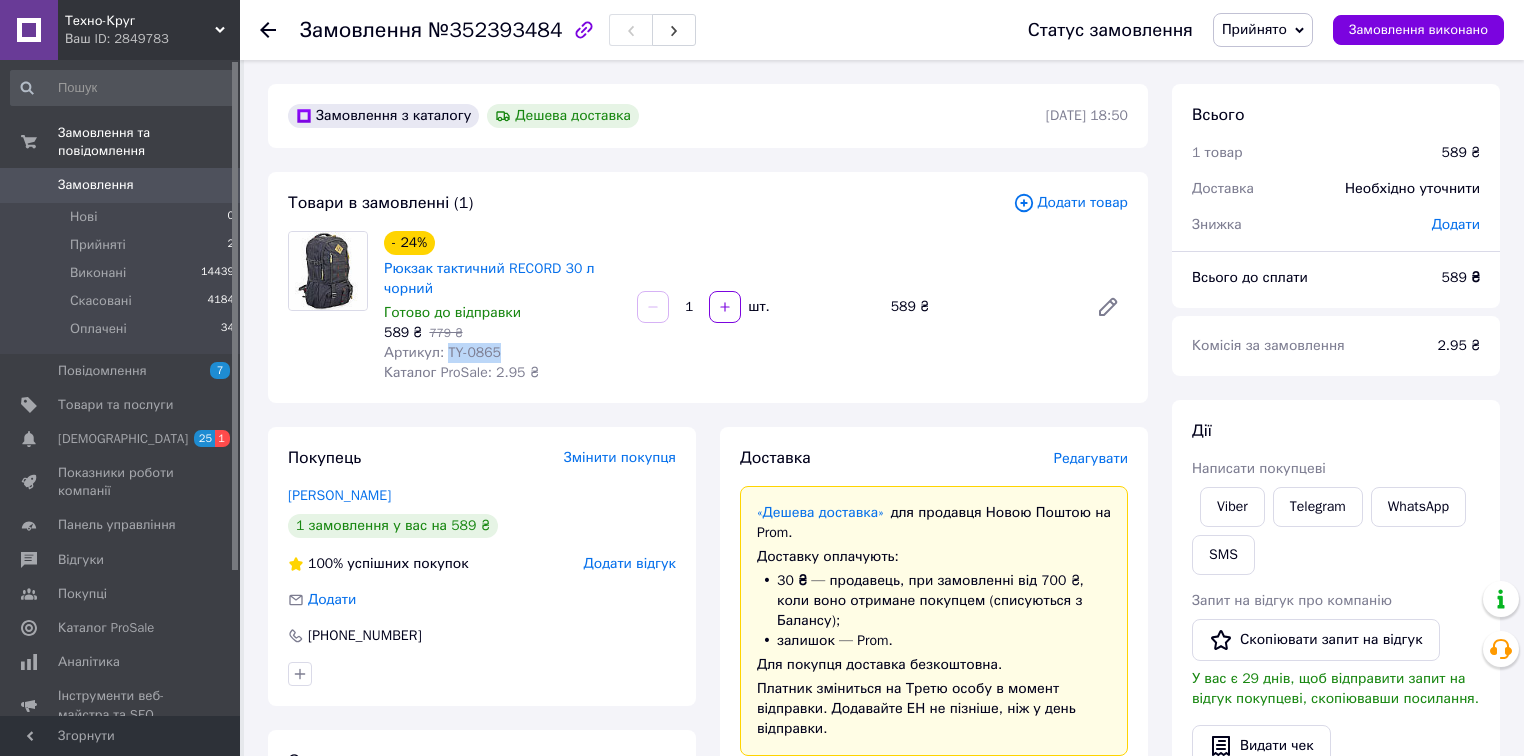 drag, startPoint x: 500, startPoint y: 360, endPoint x: 445, endPoint y: 360, distance: 55 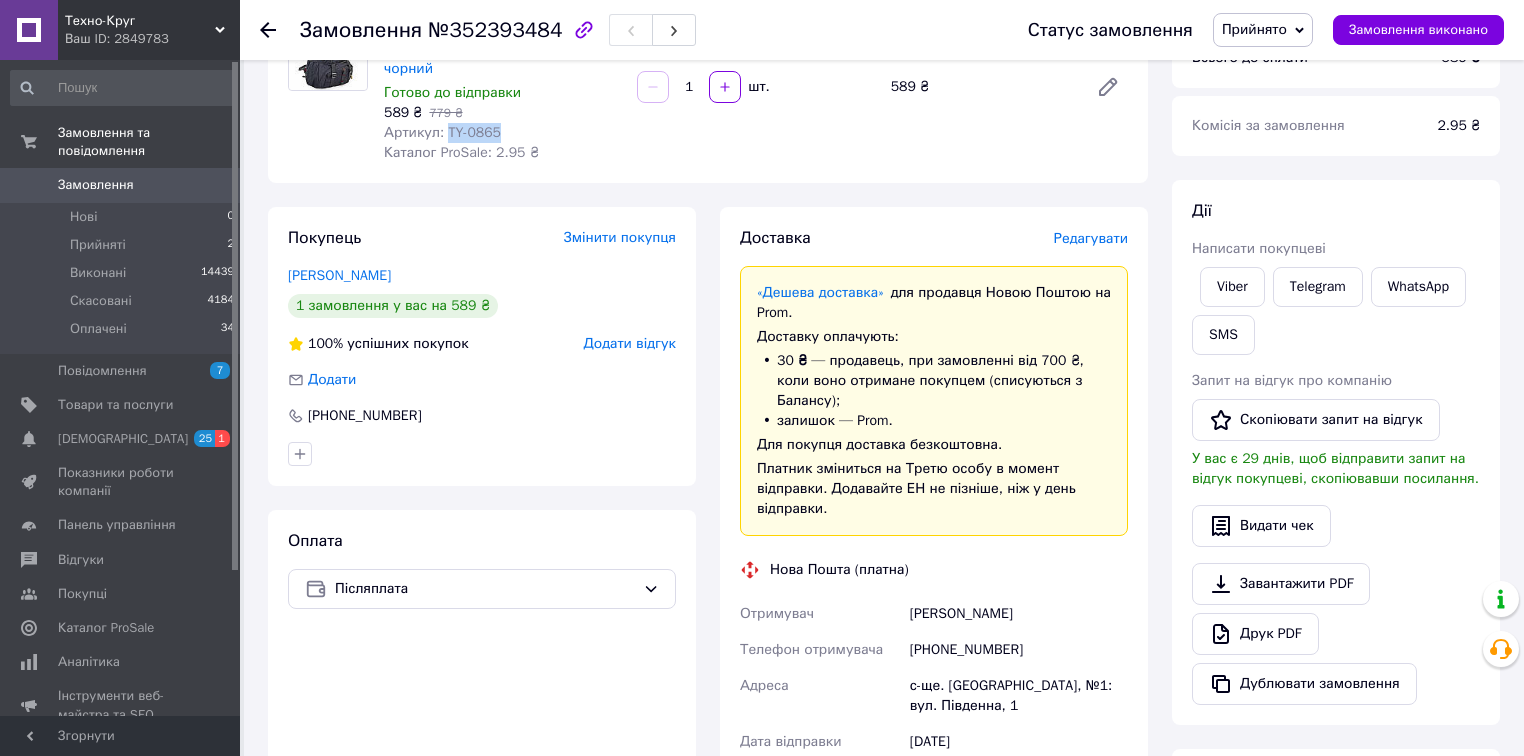 scroll, scrollTop: 160, scrollLeft: 0, axis: vertical 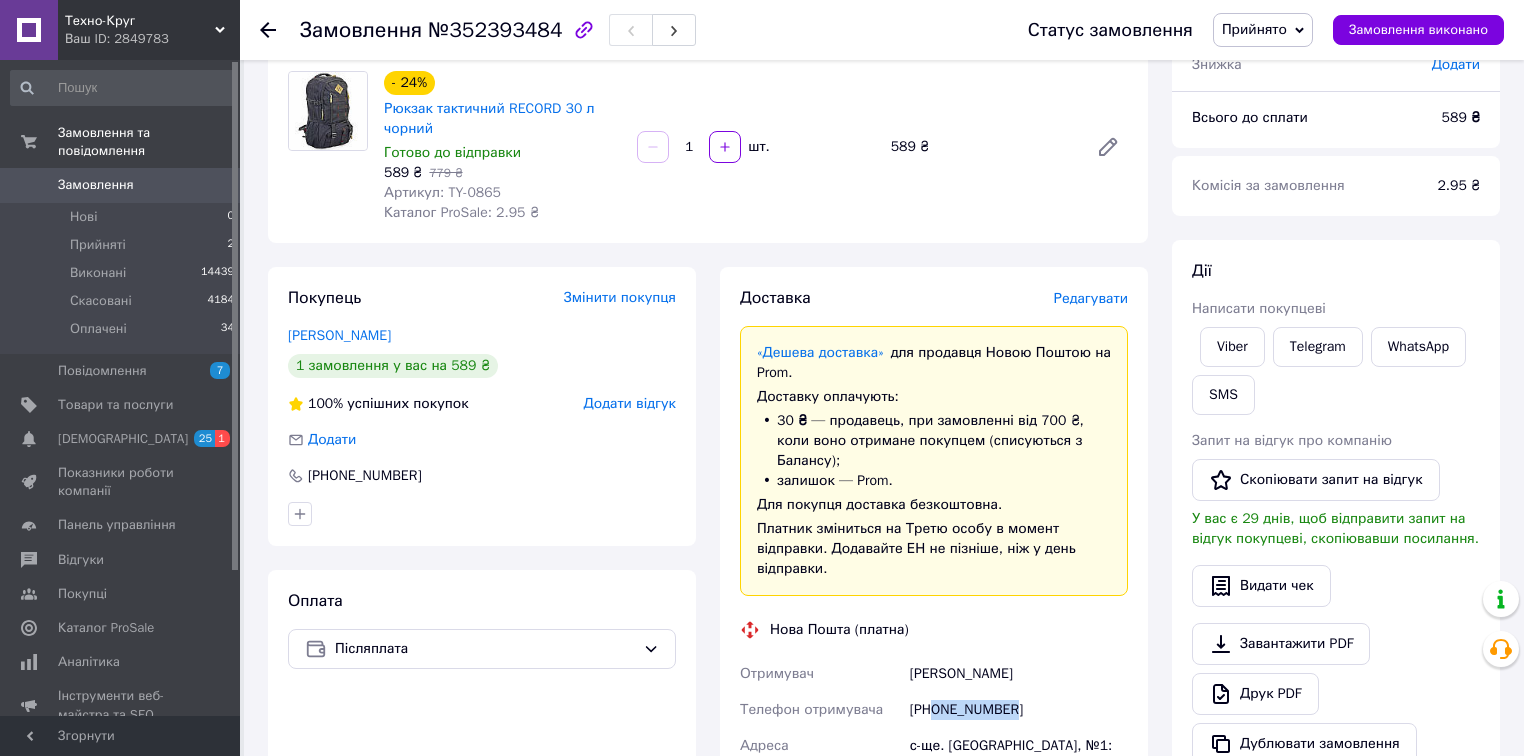 drag, startPoint x: 1016, startPoint y: 696, endPoint x: 936, endPoint y: 693, distance: 80.05623 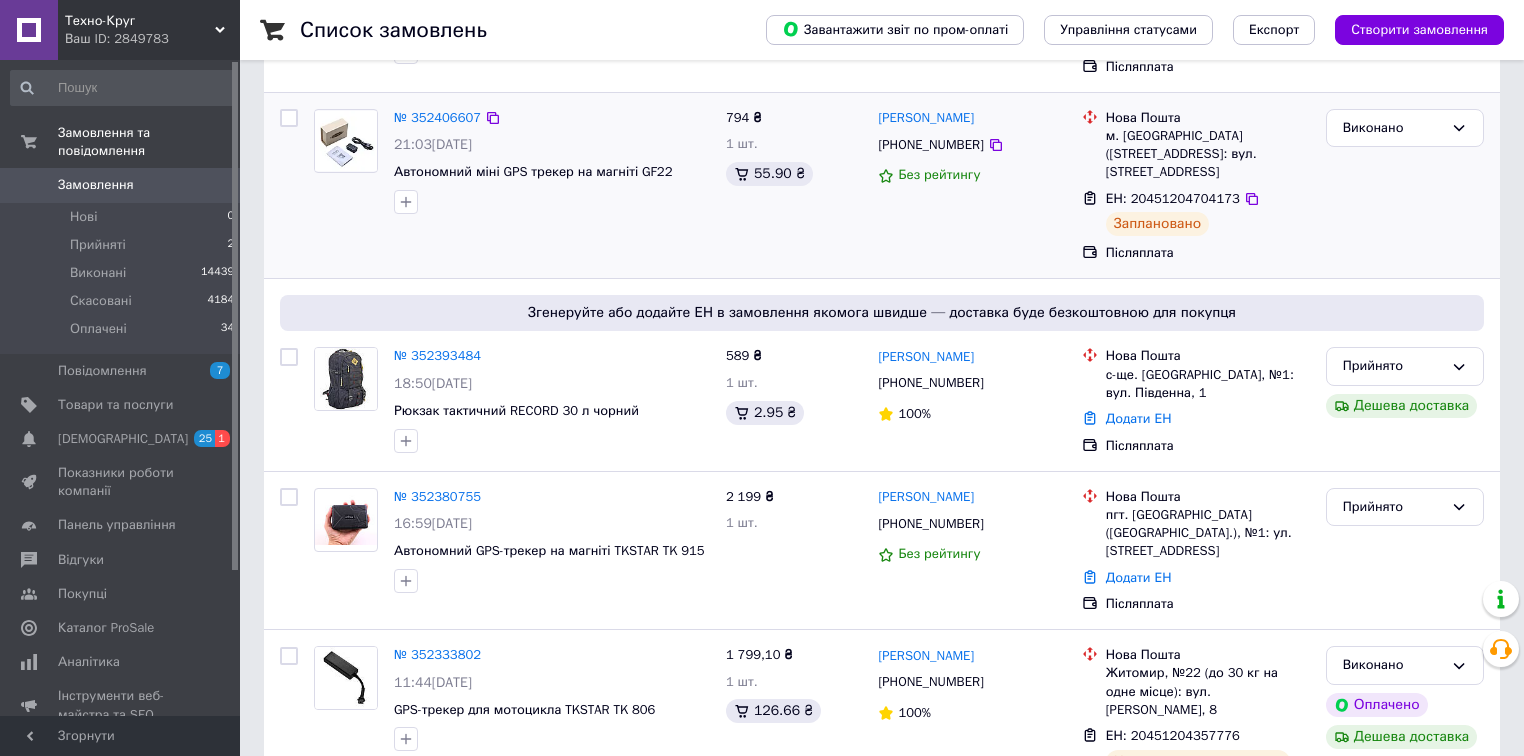 scroll, scrollTop: 320, scrollLeft: 0, axis: vertical 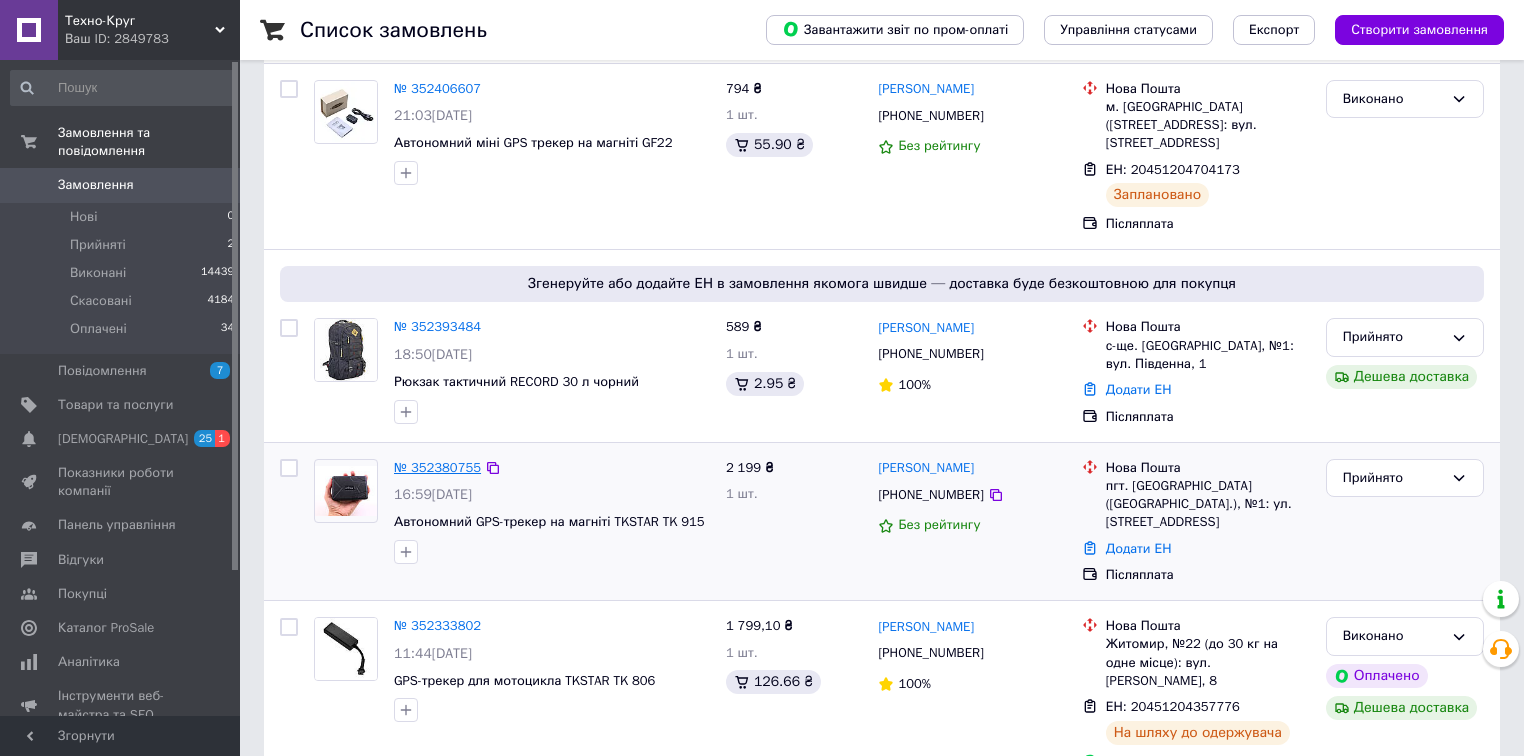click on "№ 352380755" at bounding box center [437, 467] 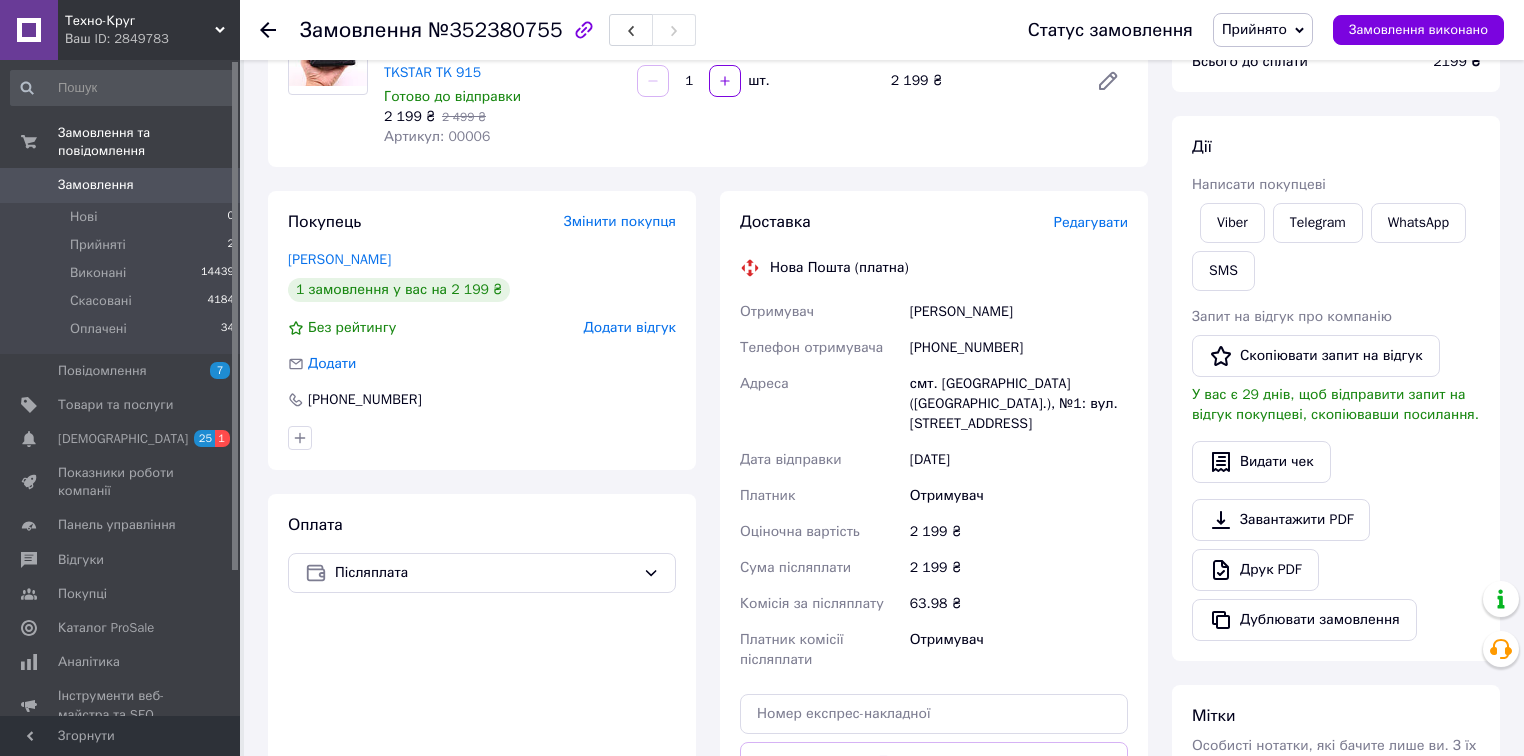 scroll, scrollTop: 160, scrollLeft: 0, axis: vertical 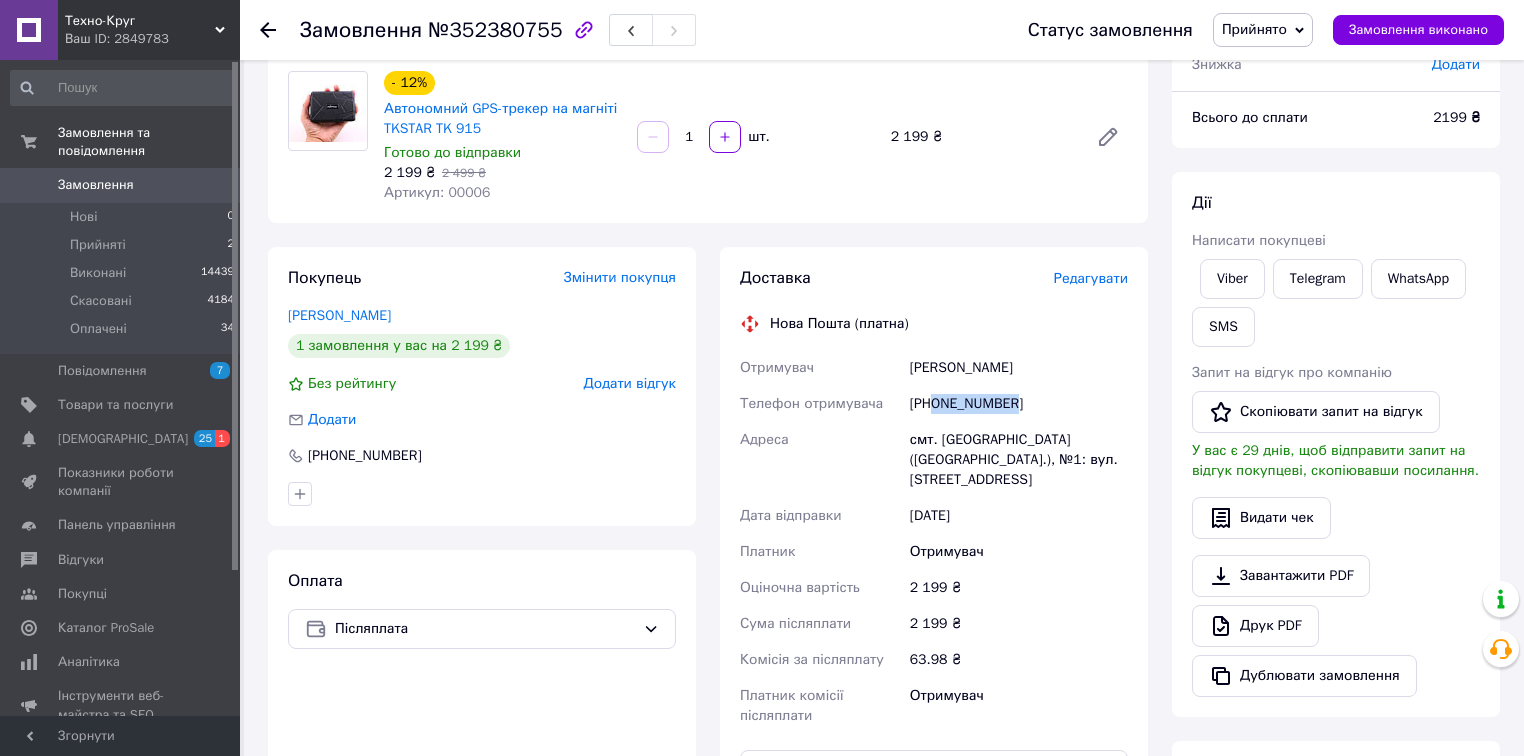 drag, startPoint x: 1020, startPoint y: 400, endPoint x: 933, endPoint y: 410, distance: 87.57283 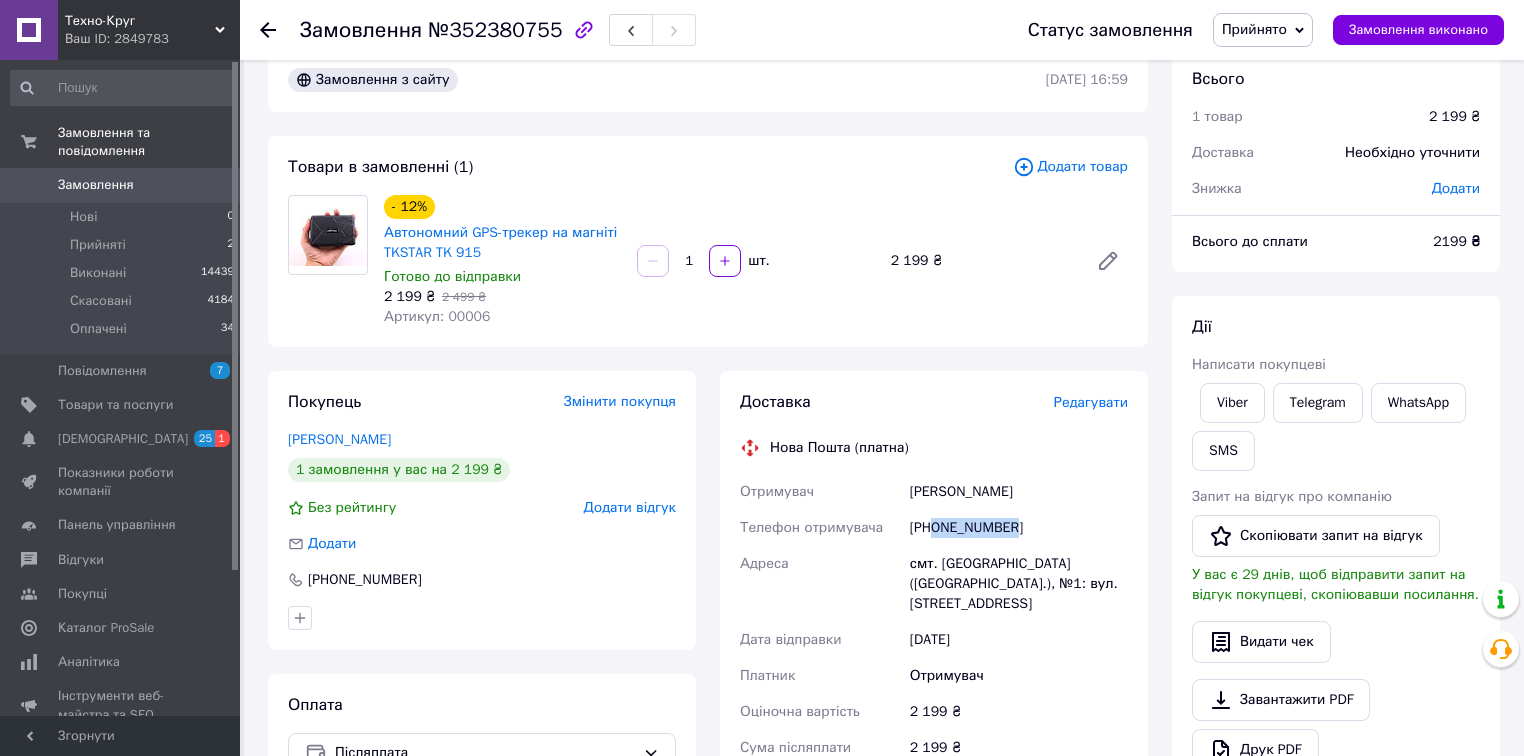 scroll, scrollTop: 0, scrollLeft: 0, axis: both 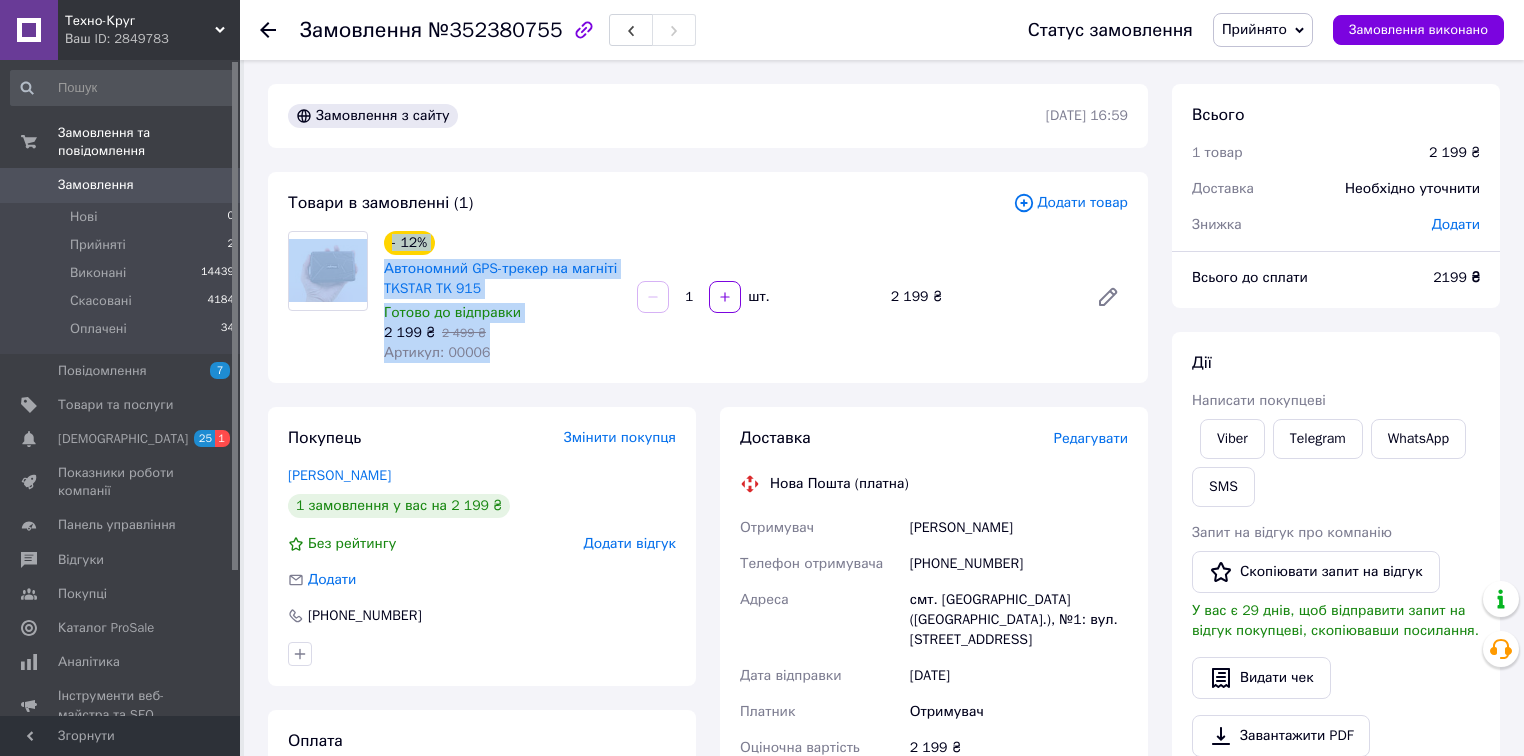 drag, startPoint x: 491, startPoint y: 351, endPoint x: 374, endPoint y: 283, distance: 135.32553 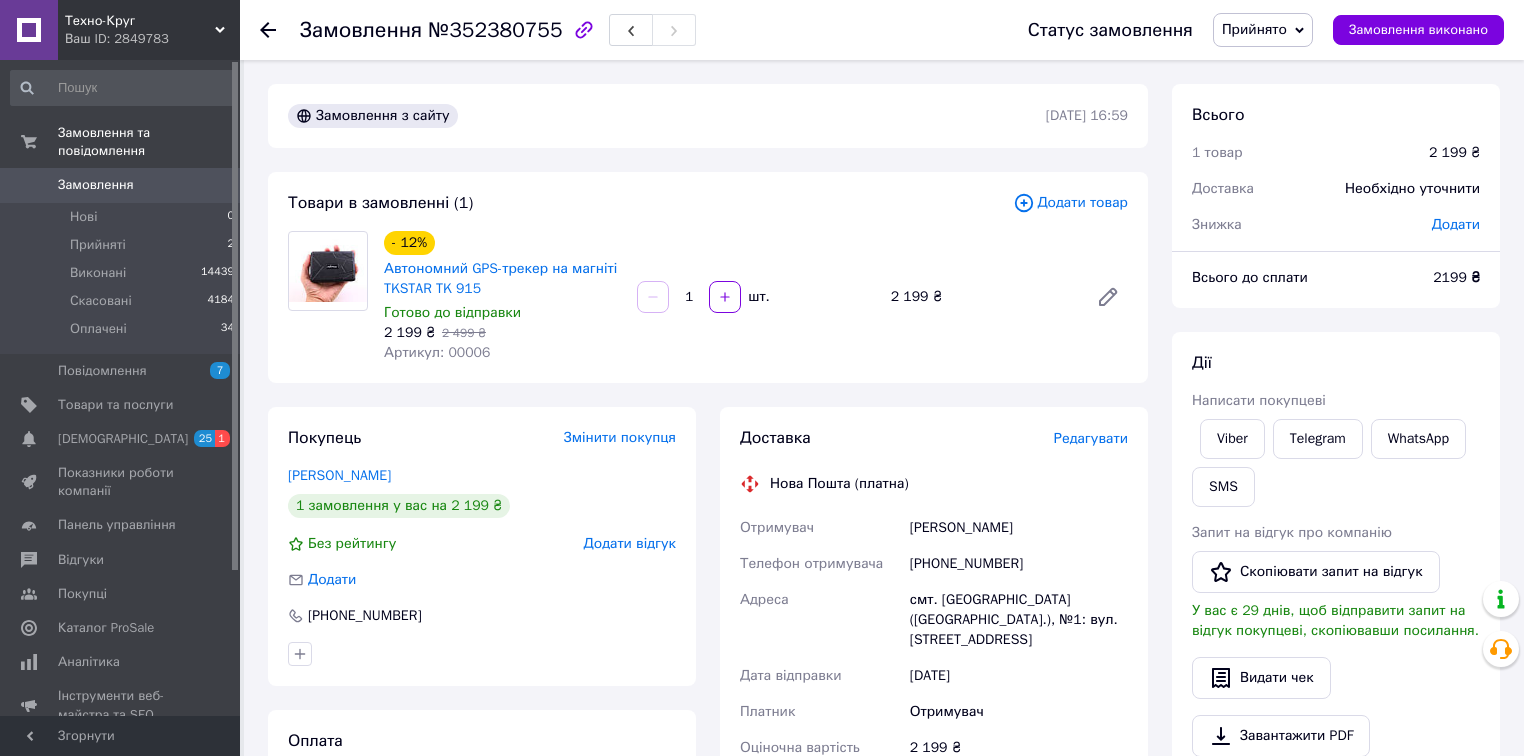click on "Товари в замовленні (1)" at bounding box center (650, 203) 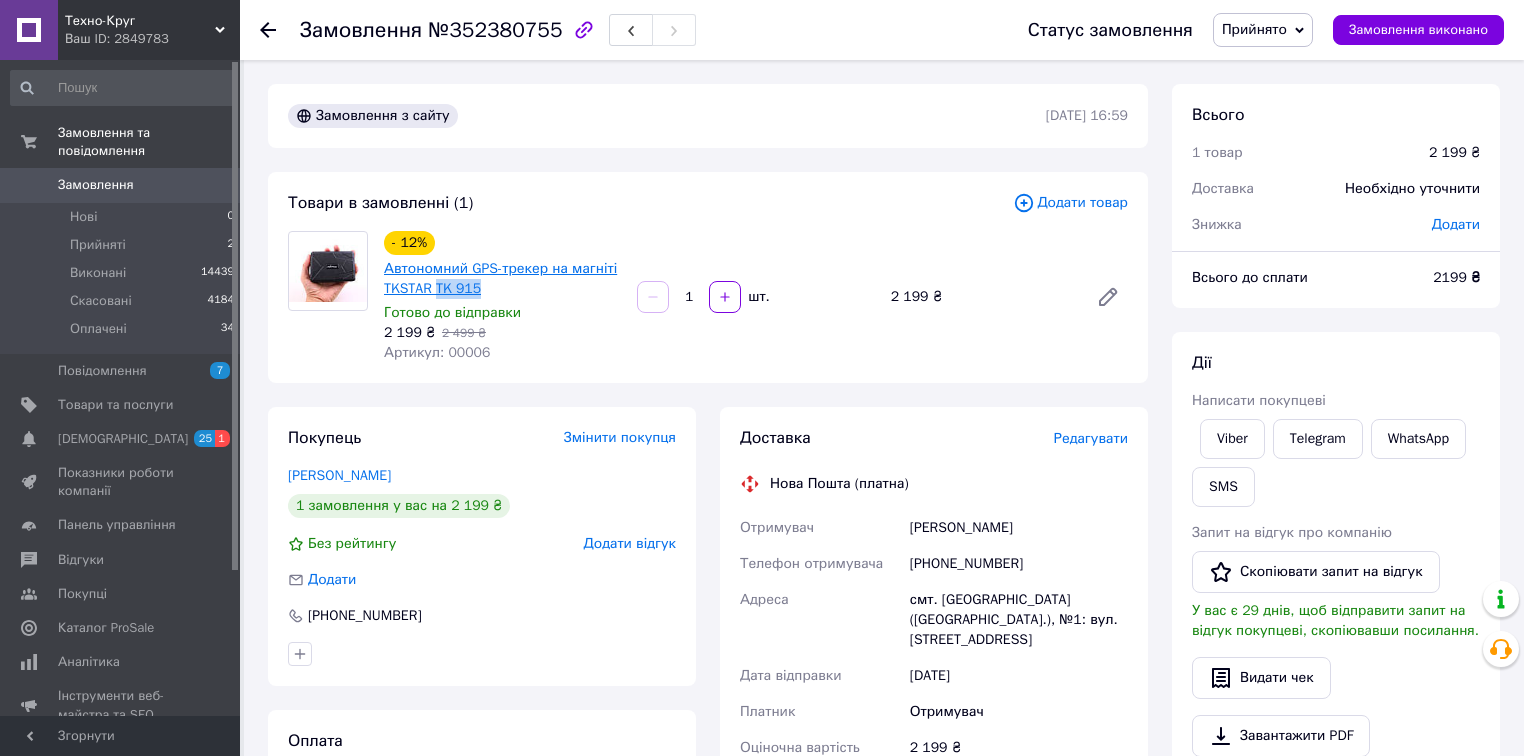 drag, startPoint x: 492, startPoint y: 295, endPoint x: 432, endPoint y: 292, distance: 60.074955 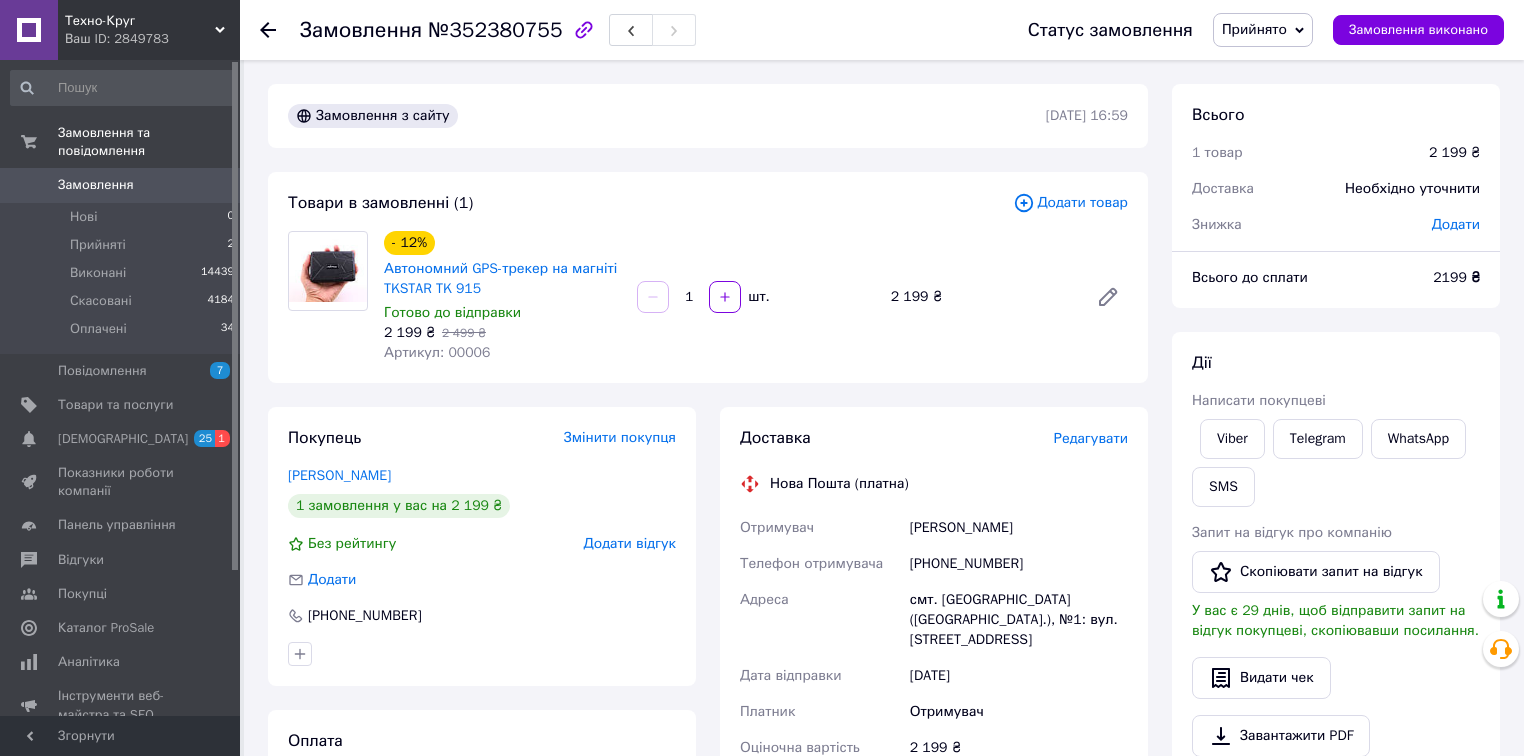 click on "- 12% Автономний GPS-трекер на магніті TKSTAR TK 915 Готово до відправки 2 199 ₴   2 499 ₴ Артикул: 00006" at bounding box center (502, 297) 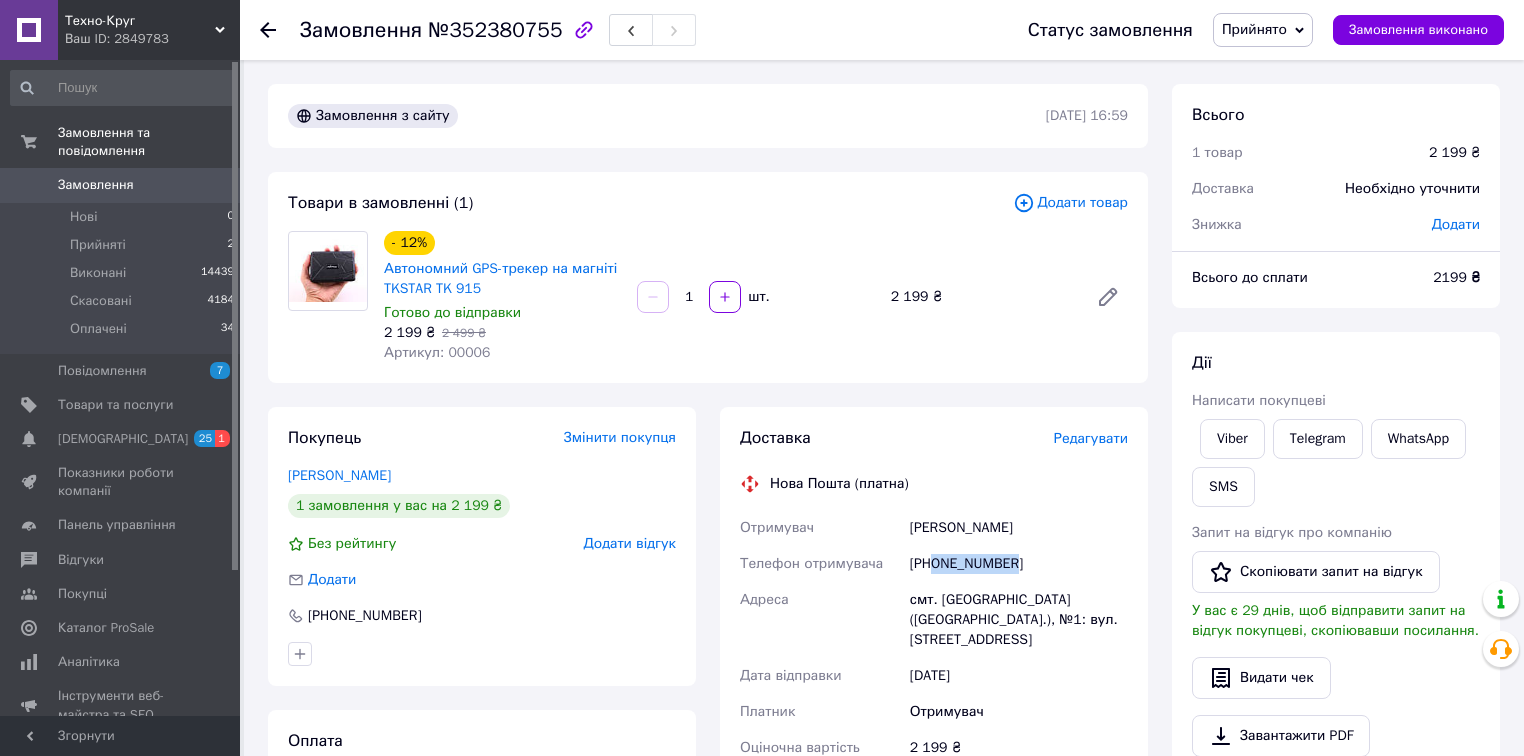drag, startPoint x: 1024, startPoint y: 570, endPoint x: 931, endPoint y: 572, distance: 93.0215 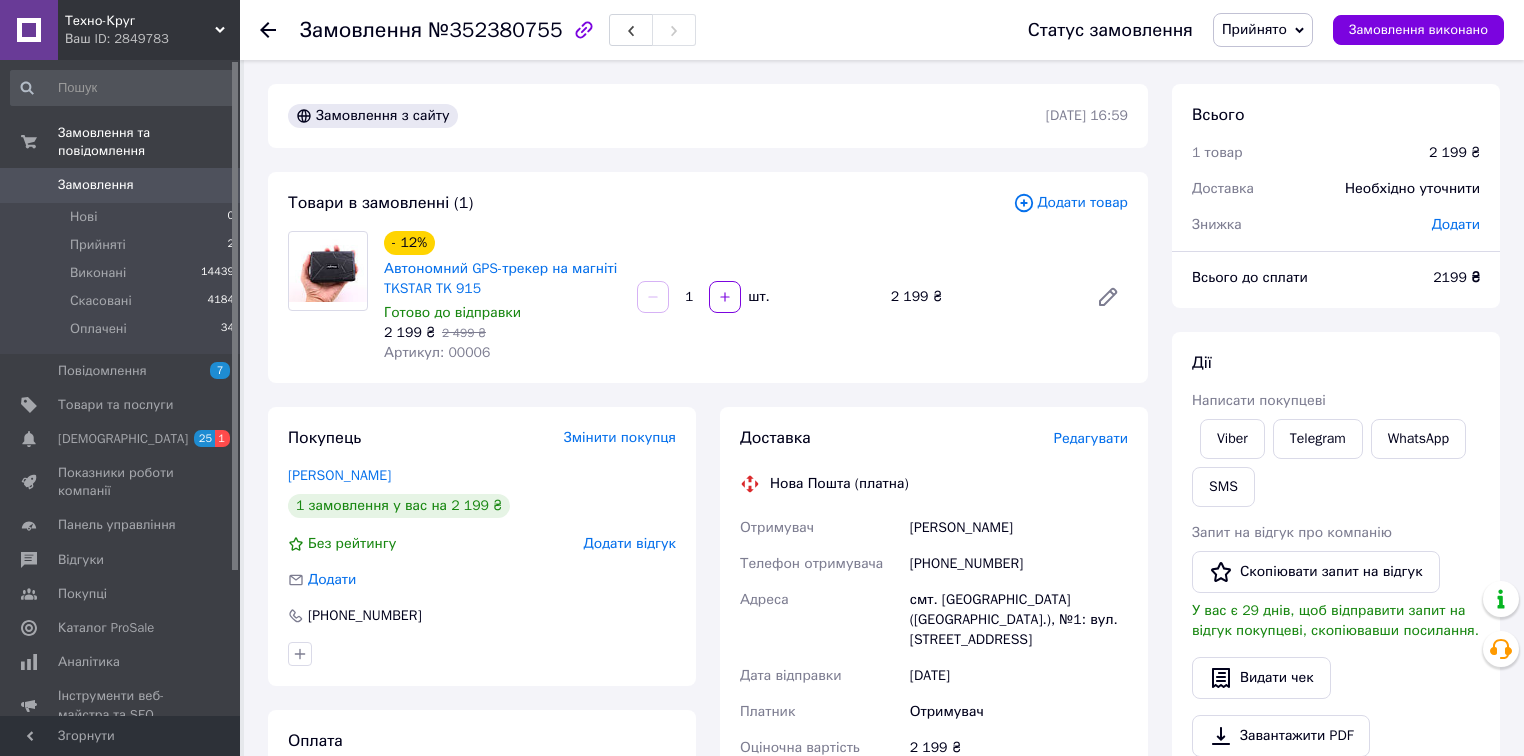 click on "смт. [GEOGRAPHIC_DATA] ([GEOGRAPHIC_DATA].), №1: вул. [STREET_ADDRESS]" at bounding box center (1019, 620) 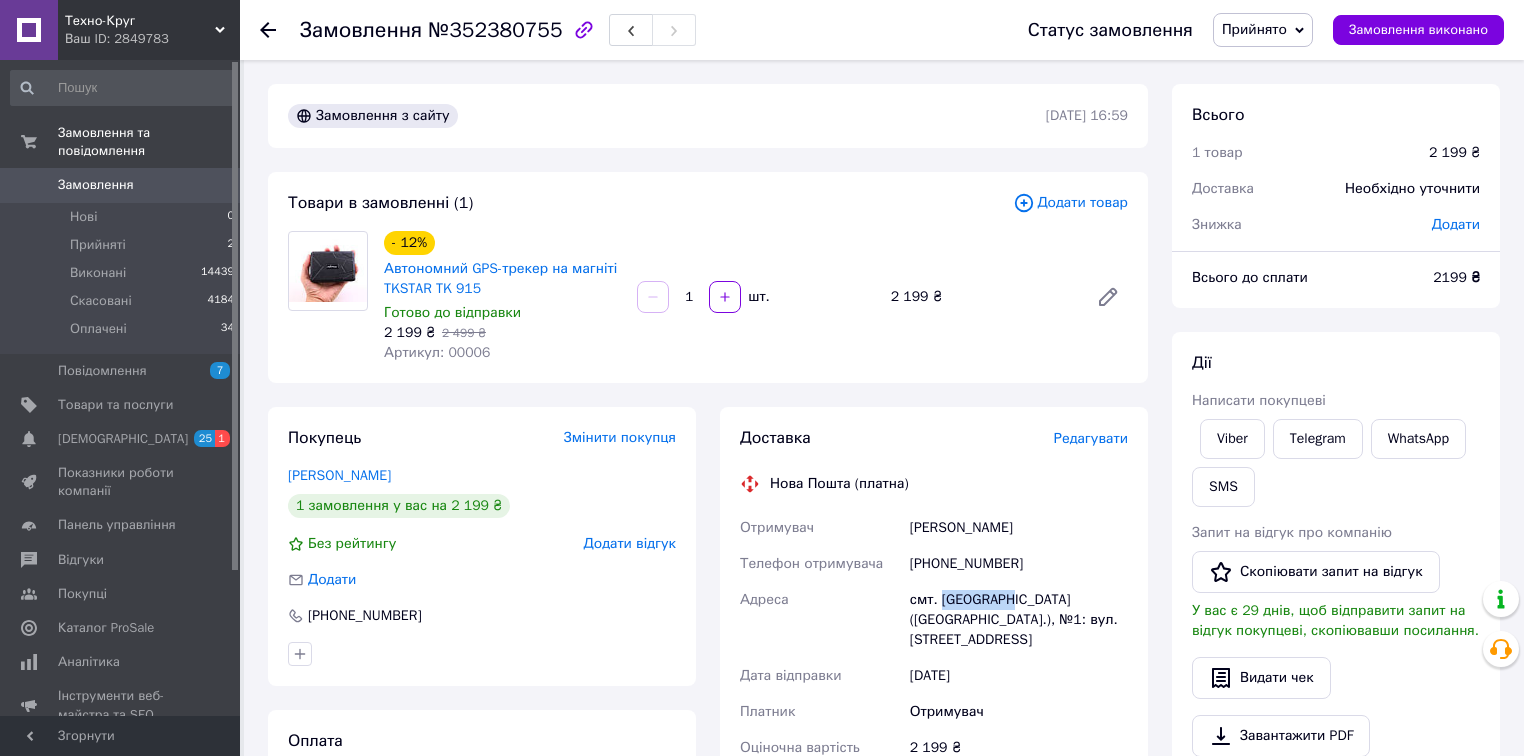 click on "смт. [GEOGRAPHIC_DATA] ([GEOGRAPHIC_DATA].), №1: вул. [STREET_ADDRESS]" at bounding box center (1019, 620) 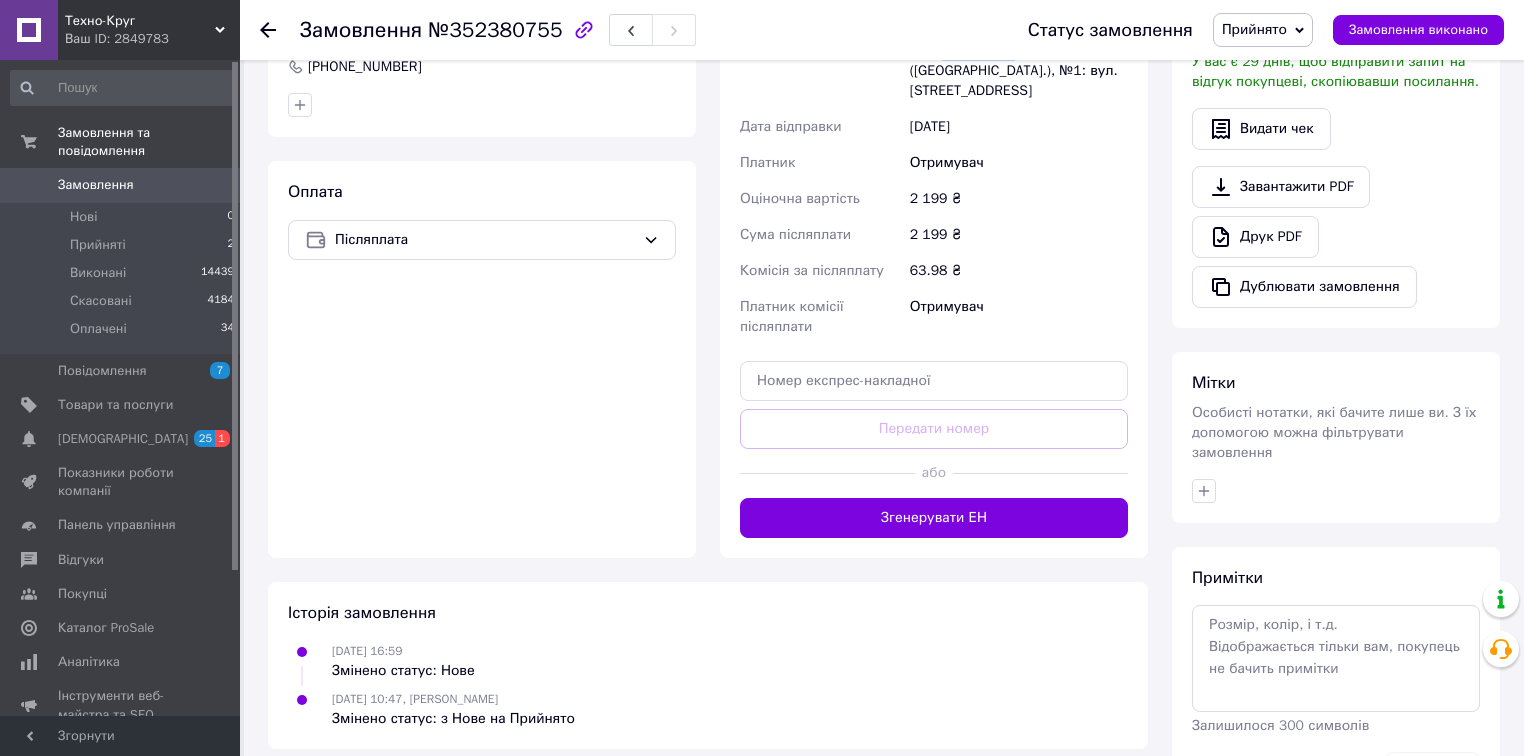 scroll, scrollTop: 606, scrollLeft: 0, axis: vertical 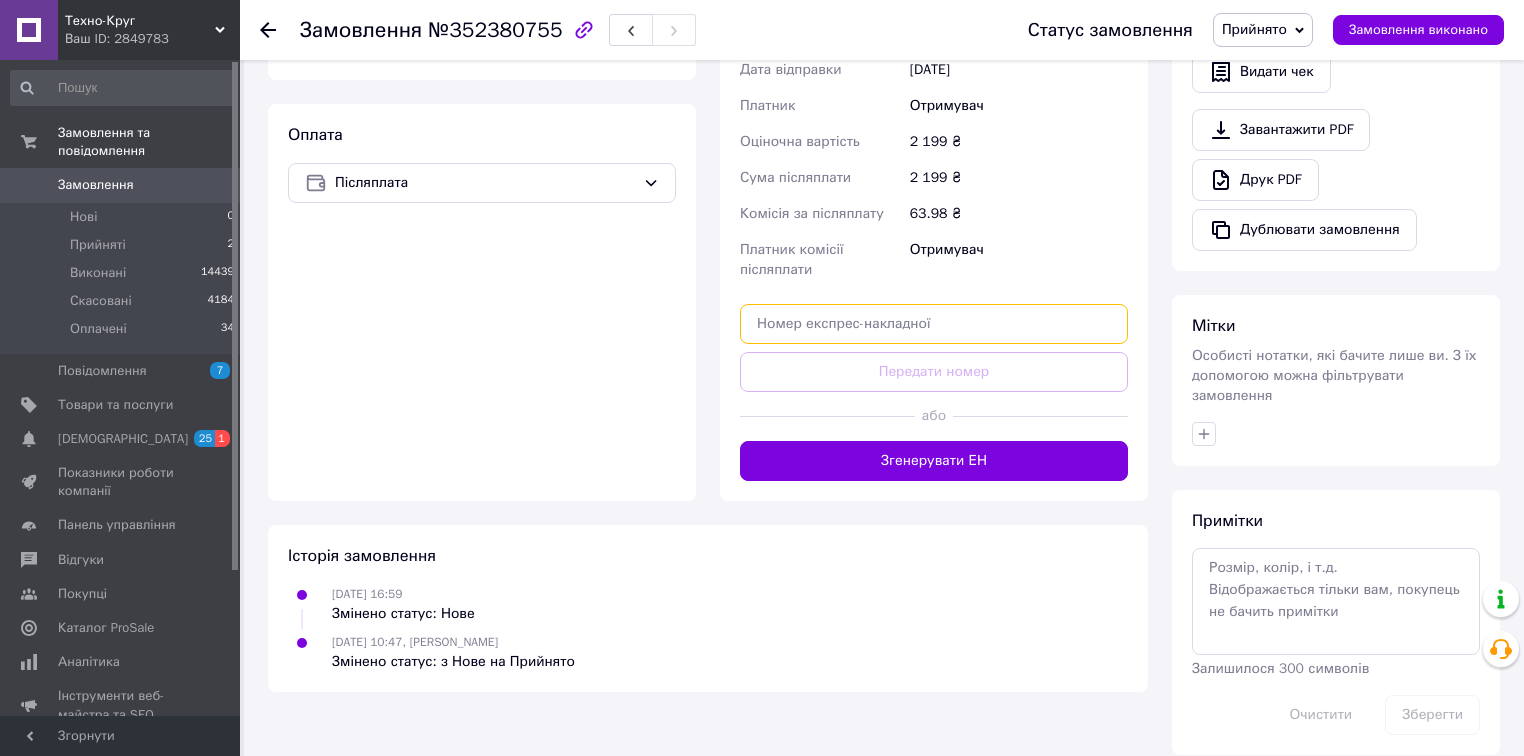 click at bounding box center (934, 324) 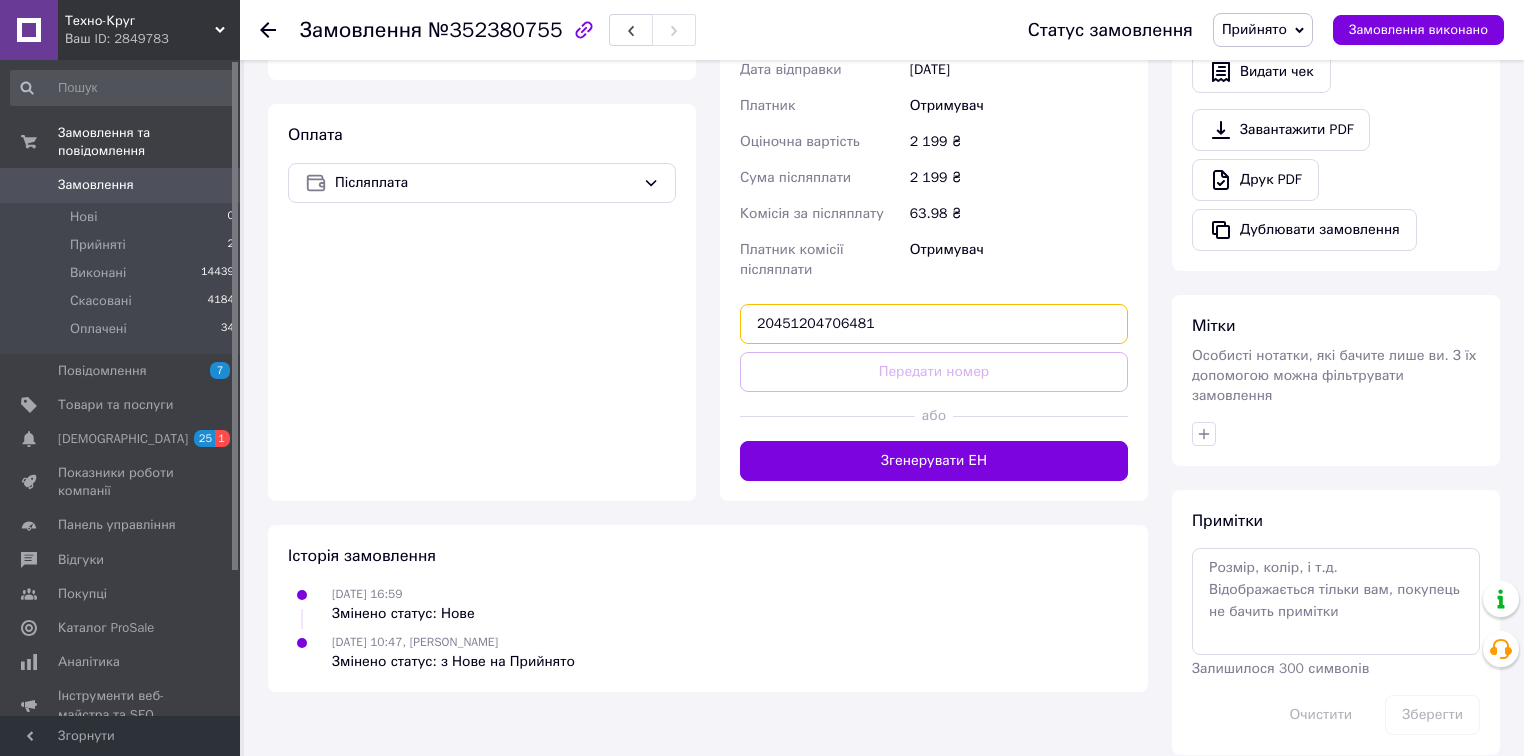 type on "20451204706481" 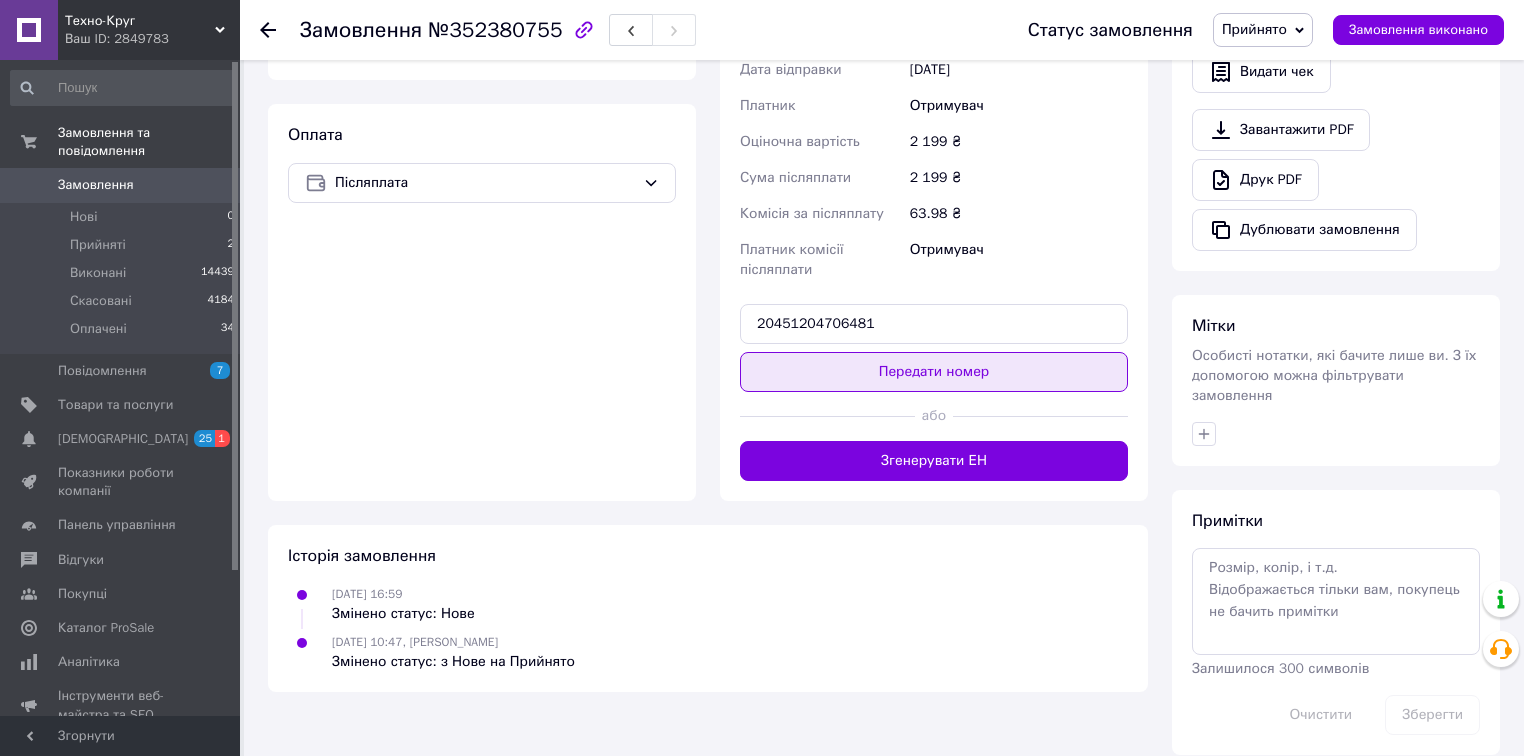 click on "Передати номер" at bounding box center [934, 372] 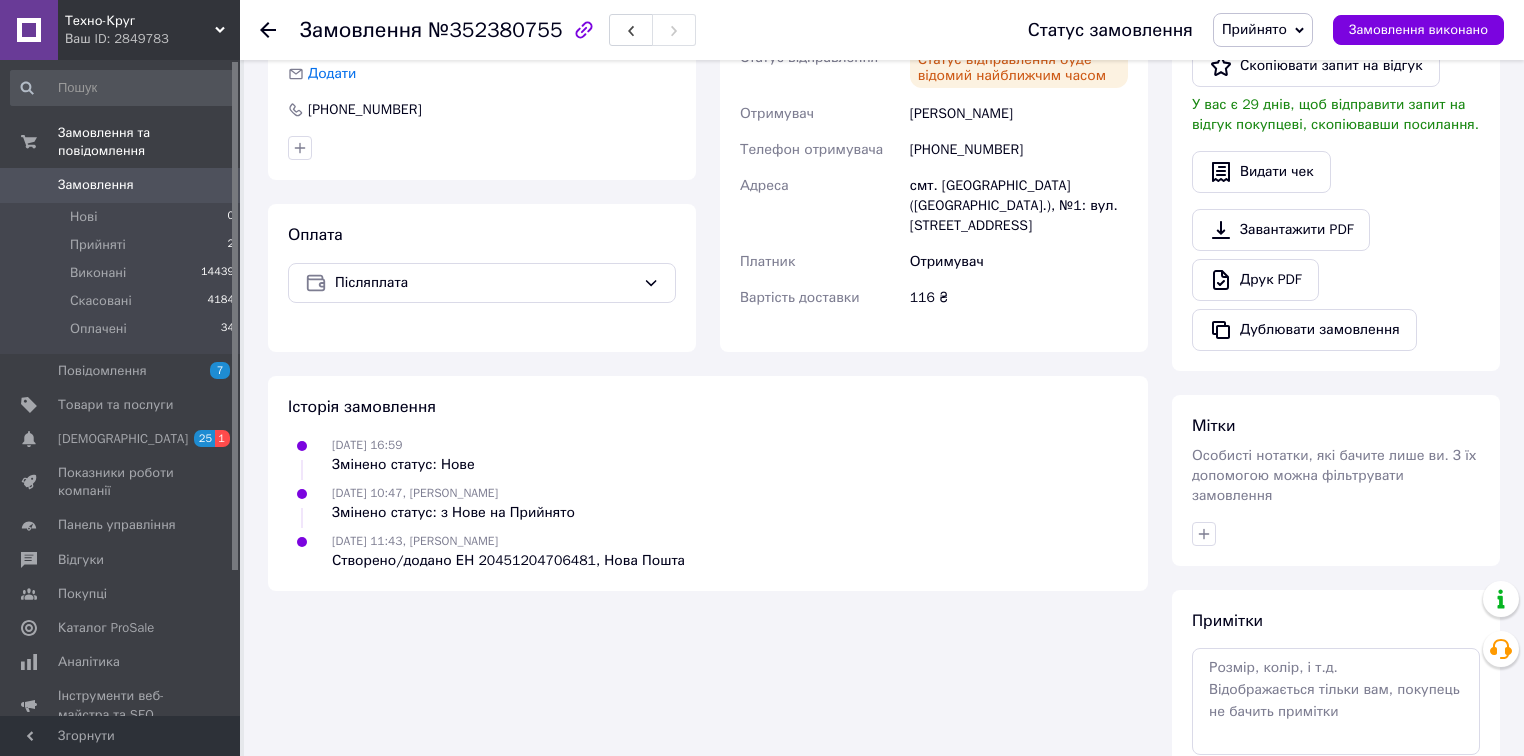 scroll, scrollTop: 446, scrollLeft: 0, axis: vertical 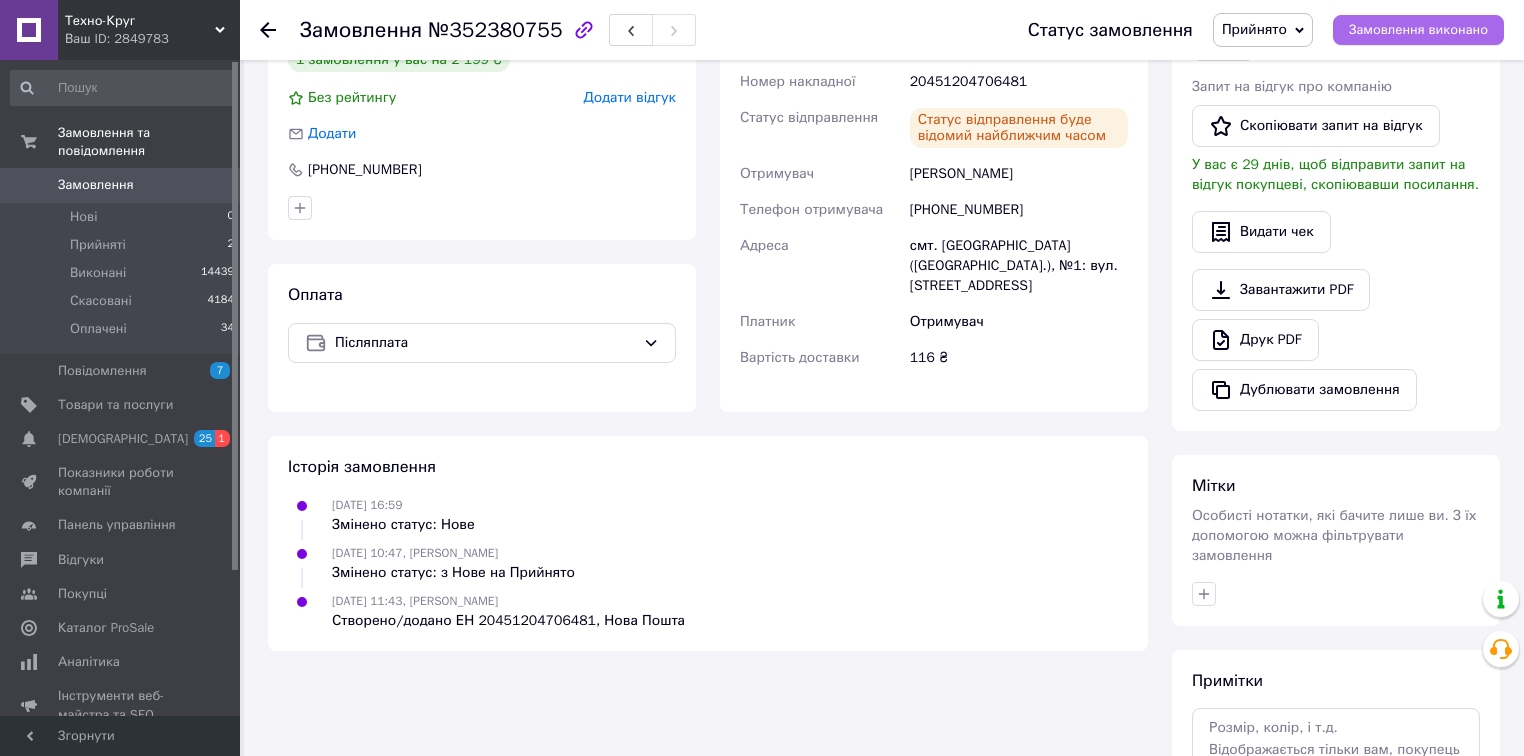 click on "Замовлення виконано" at bounding box center [1418, 30] 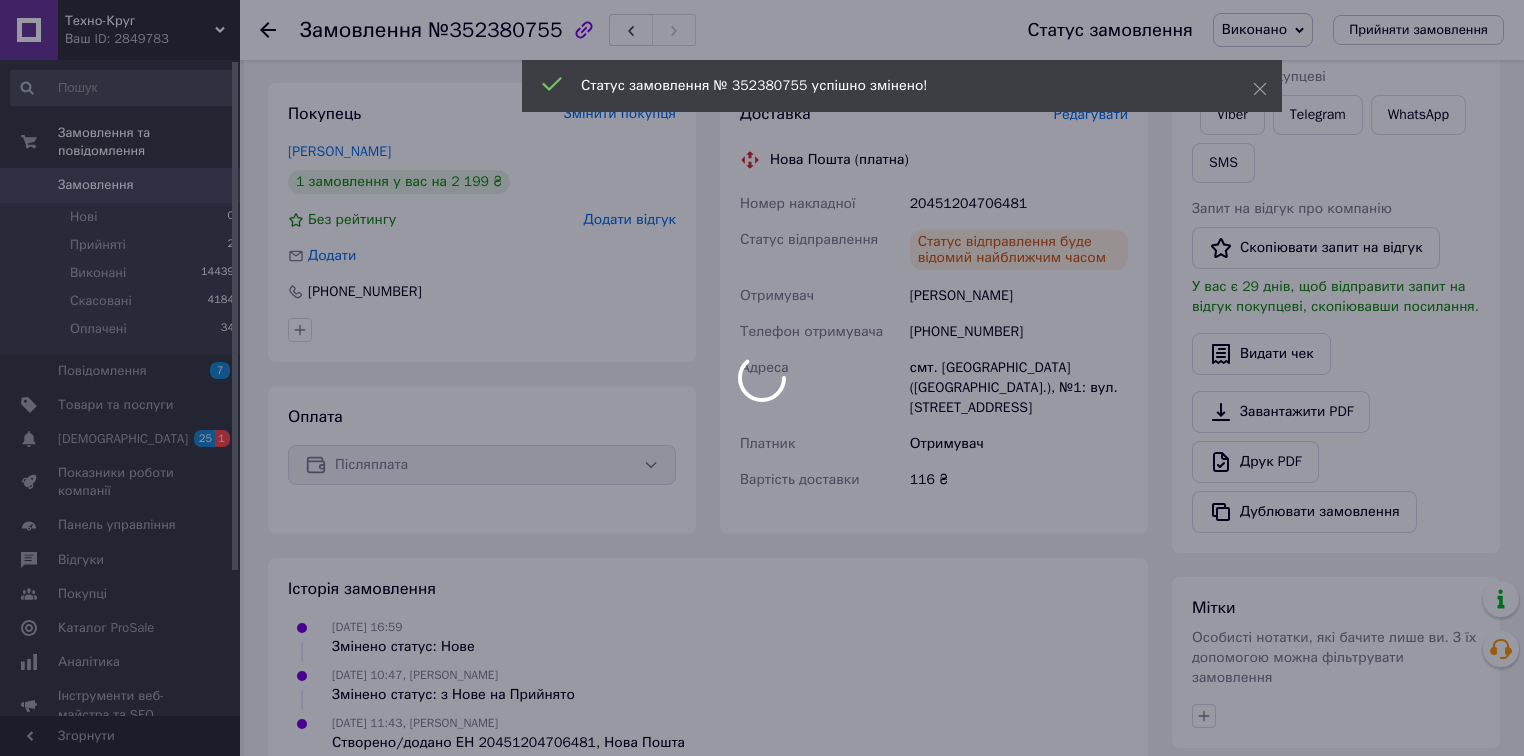 scroll, scrollTop: 286, scrollLeft: 0, axis: vertical 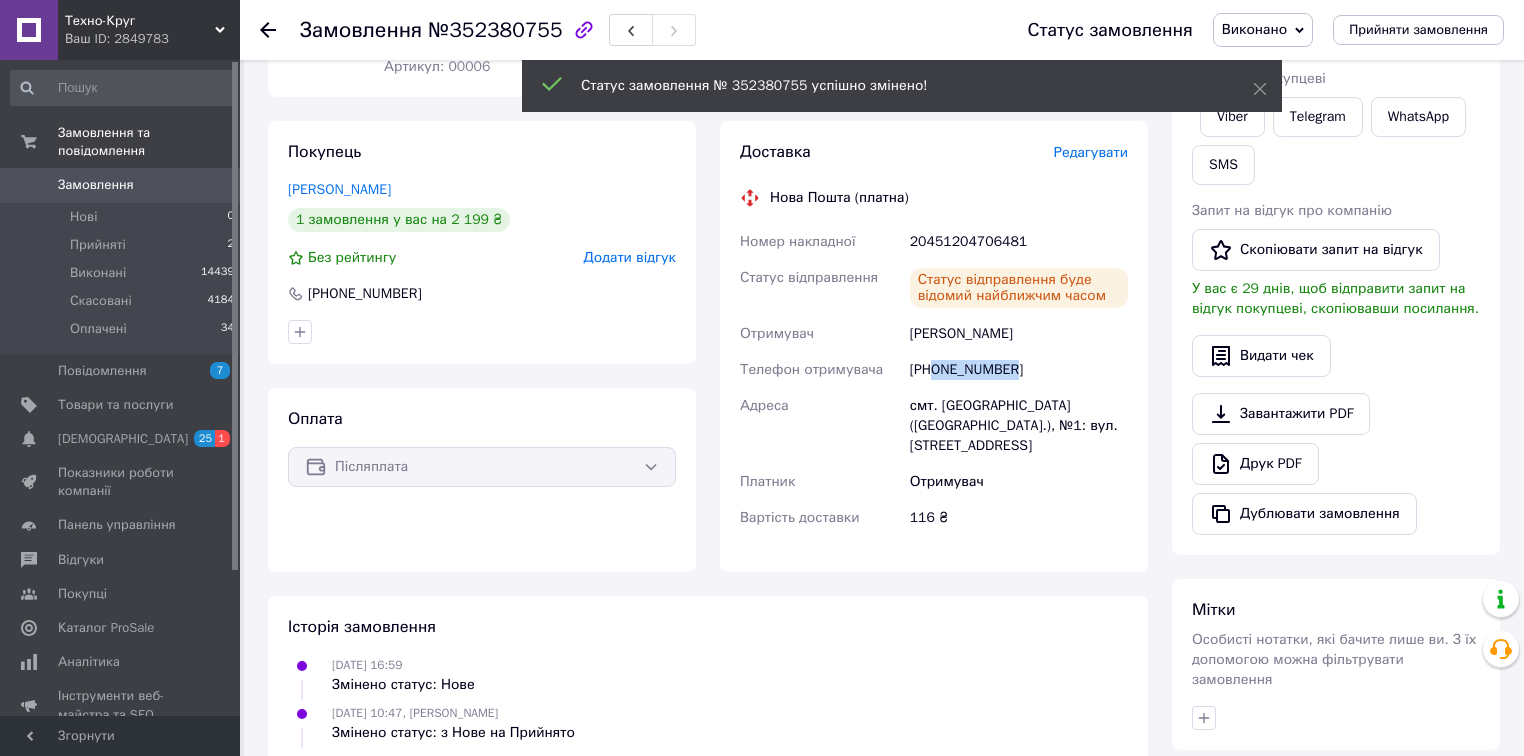 drag, startPoint x: 1013, startPoint y: 373, endPoint x: 935, endPoint y: 376, distance: 78.05767 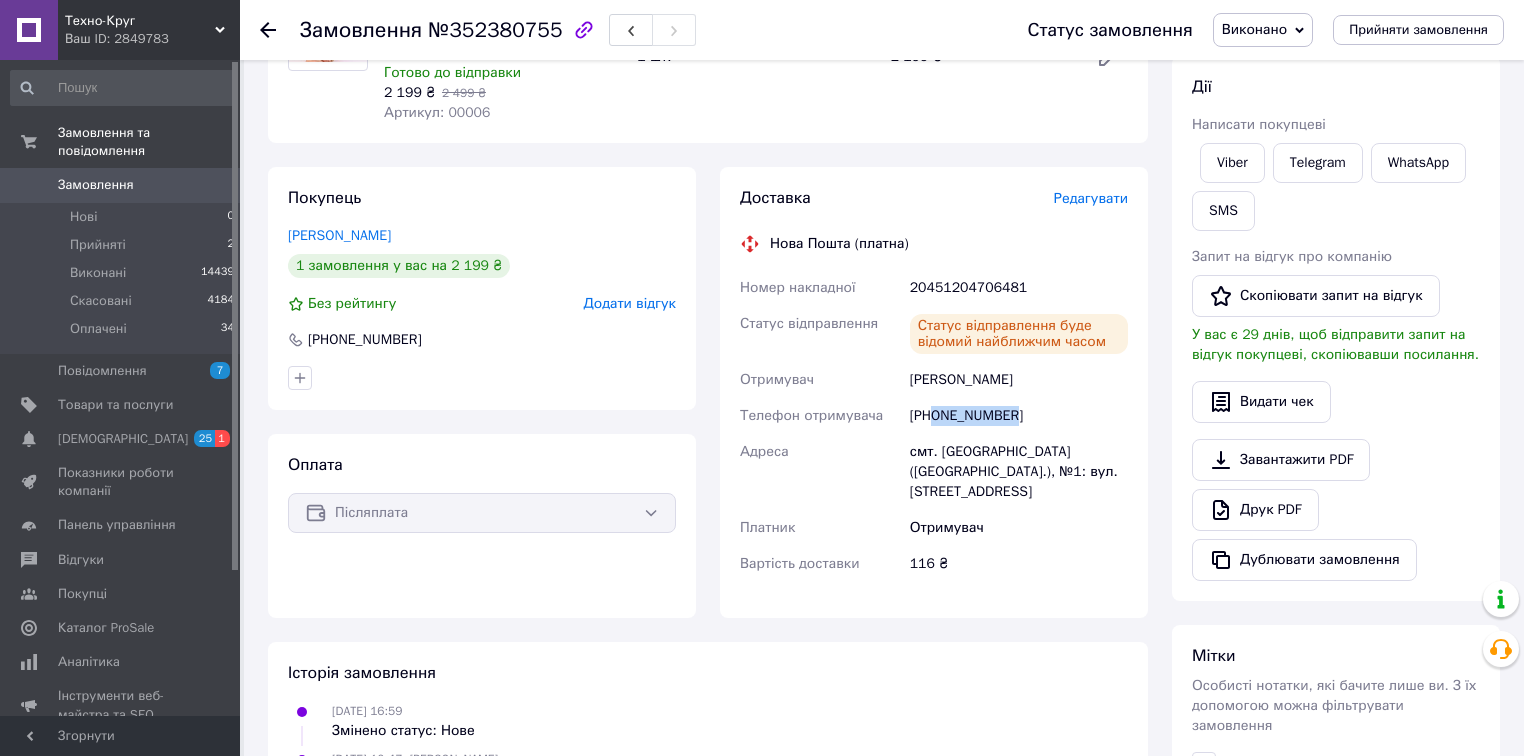 scroll, scrollTop: 126, scrollLeft: 0, axis: vertical 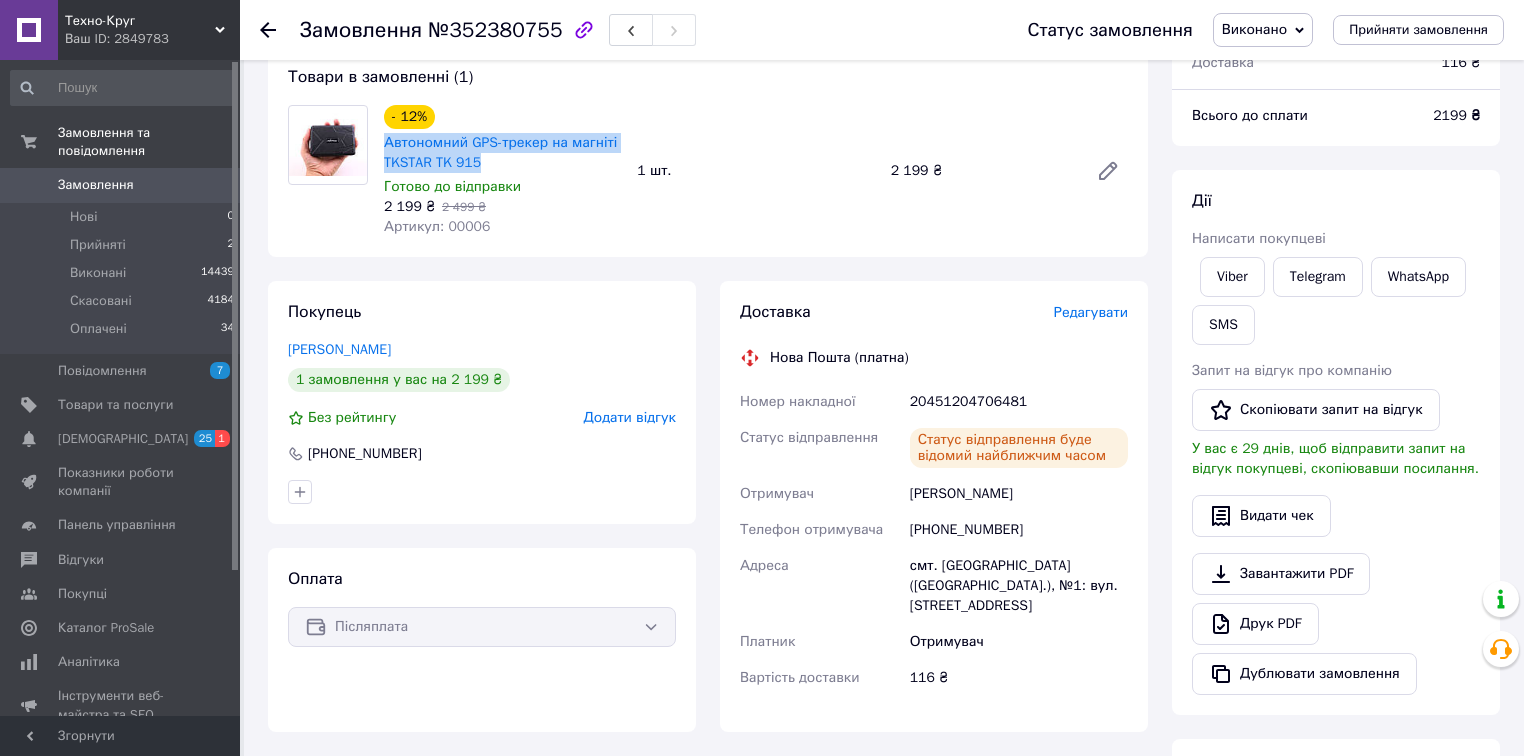 drag, startPoint x: 381, startPoint y: 140, endPoint x: 485, endPoint y: 164, distance: 106.733315 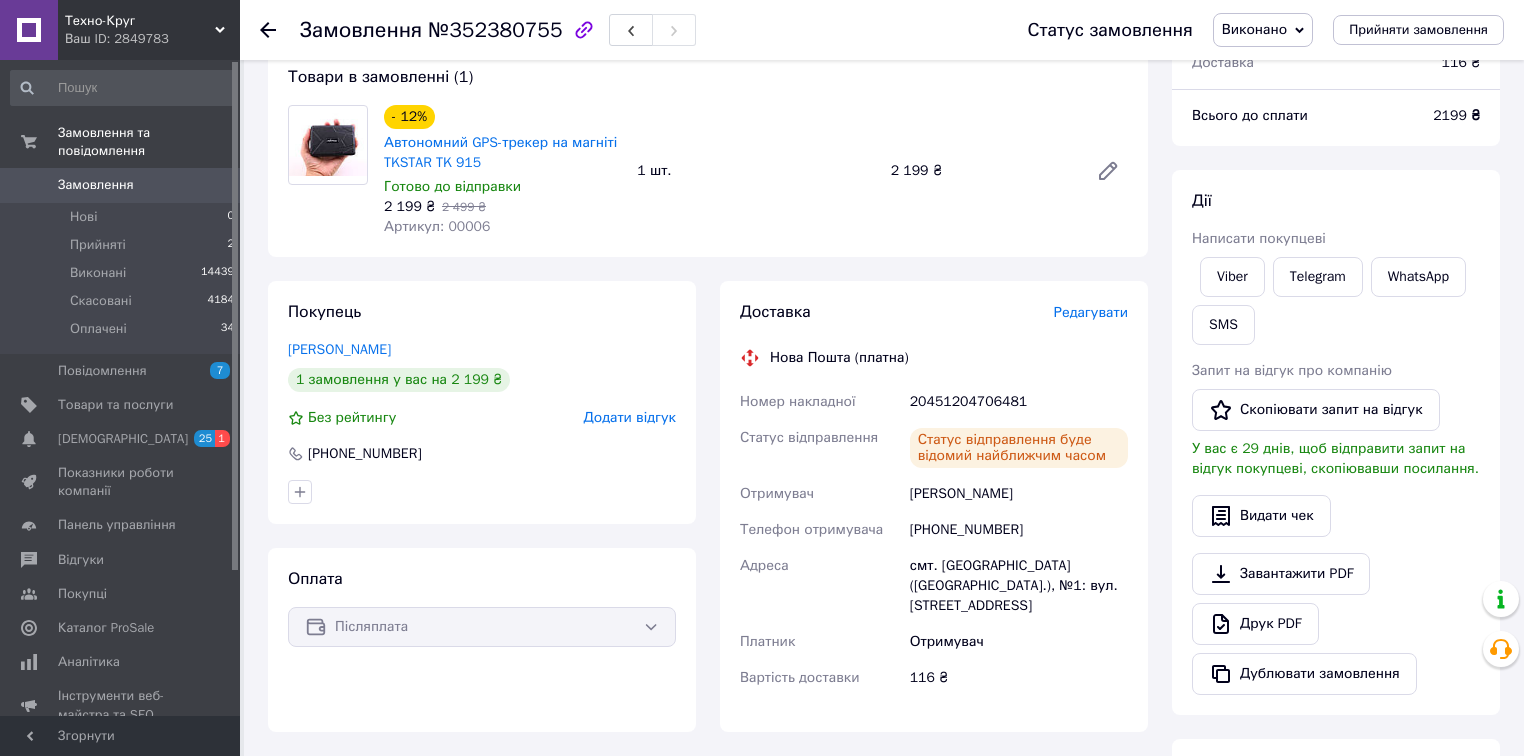 click on "20451204706481" at bounding box center (1019, 402) 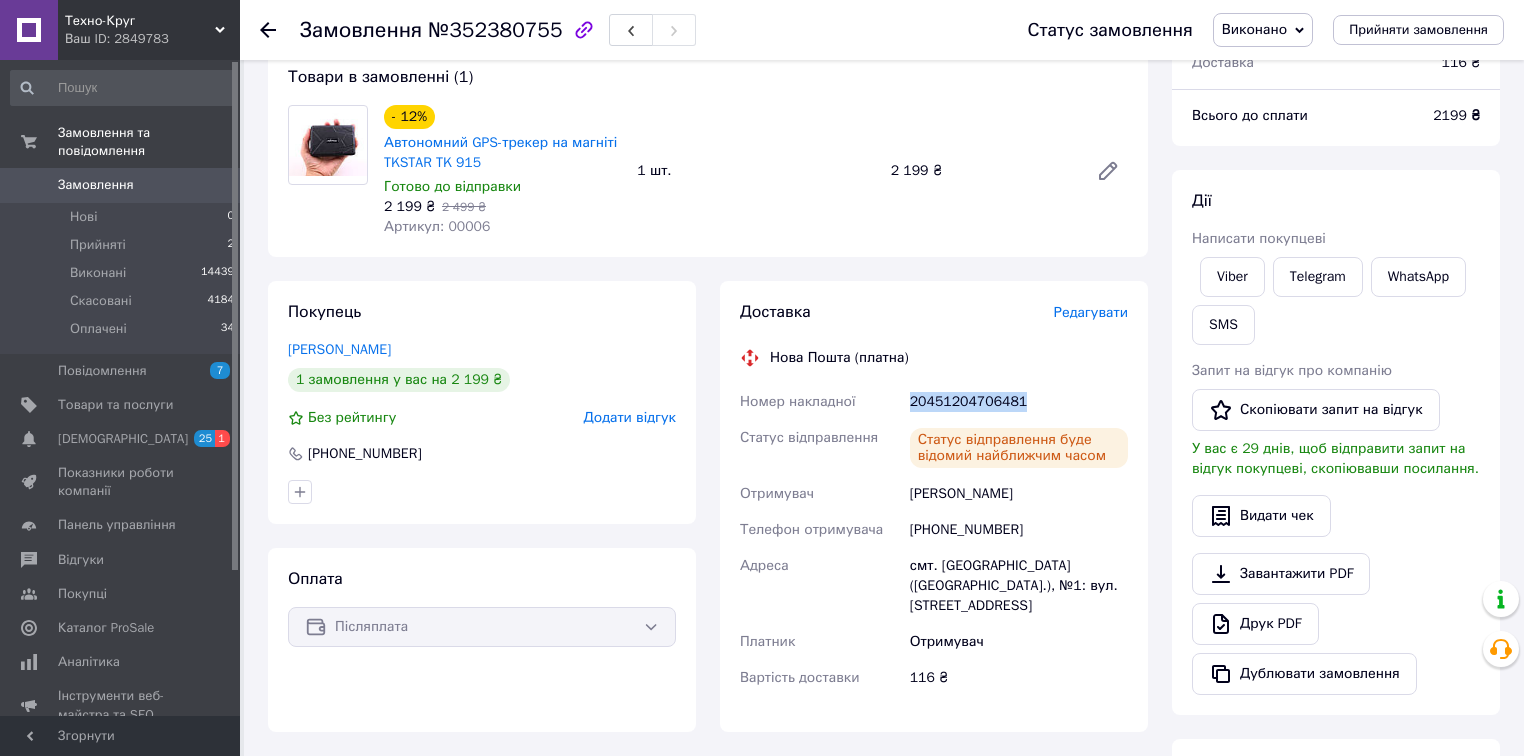 click on "20451204706481" at bounding box center [1019, 402] 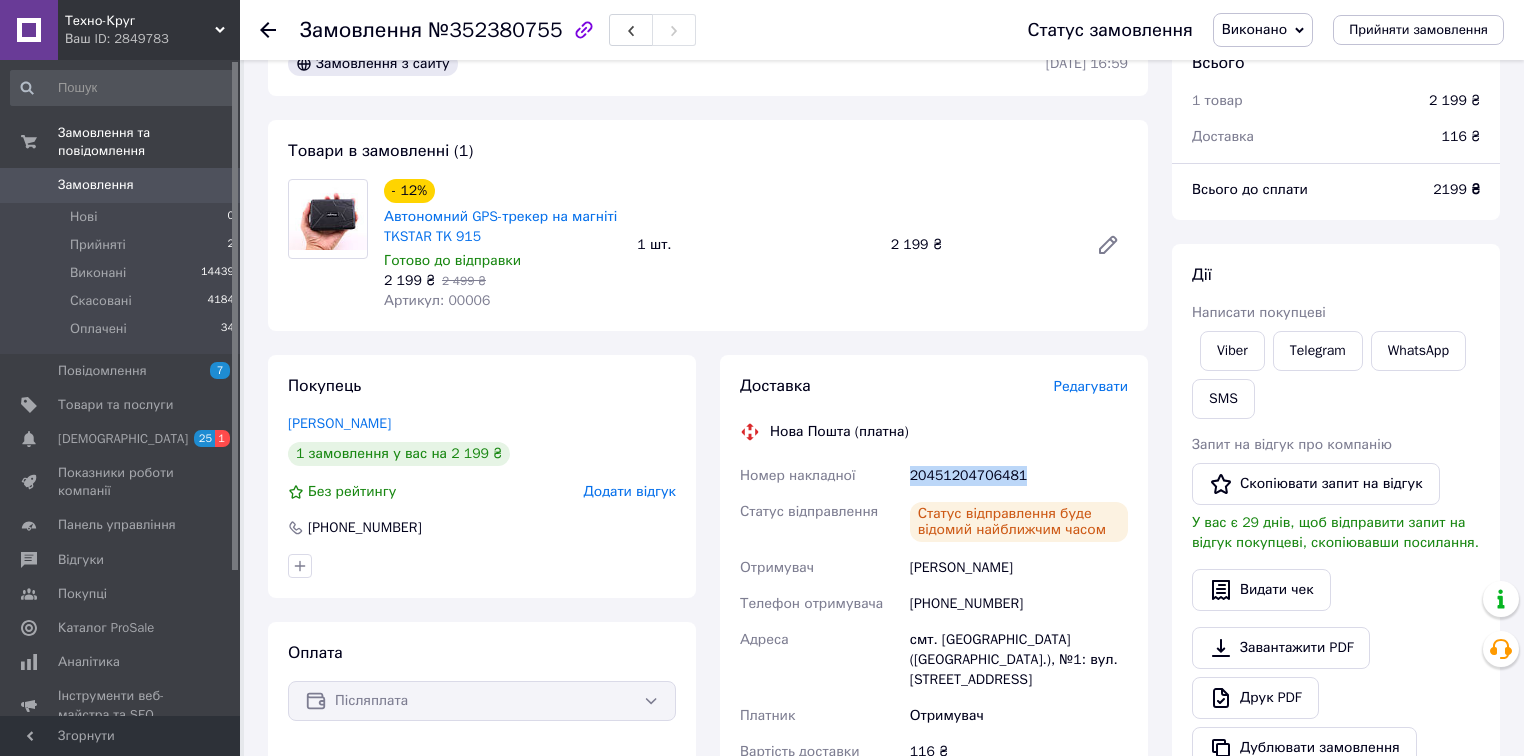 scroll, scrollTop: 0, scrollLeft: 0, axis: both 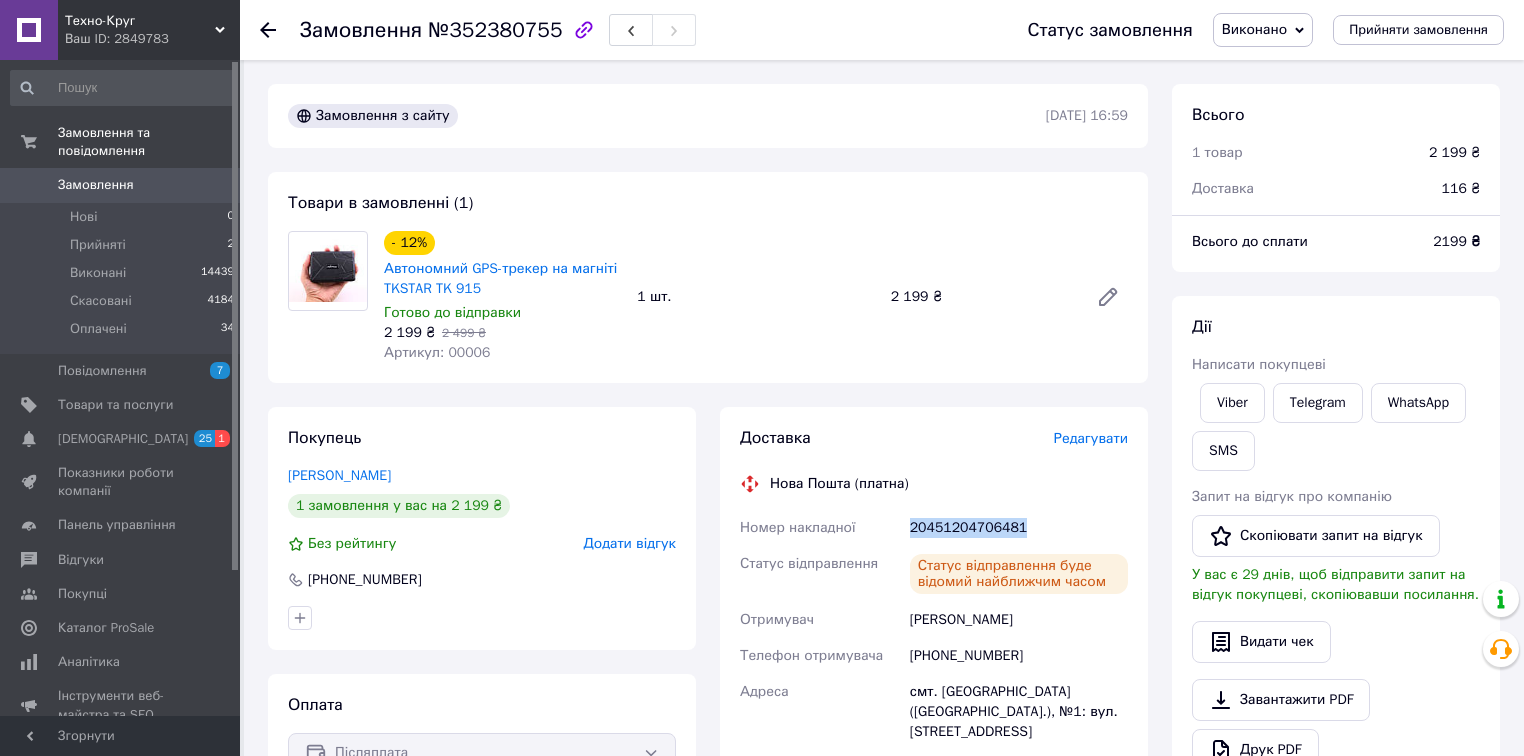 click on "Замовлення" at bounding box center (96, 185) 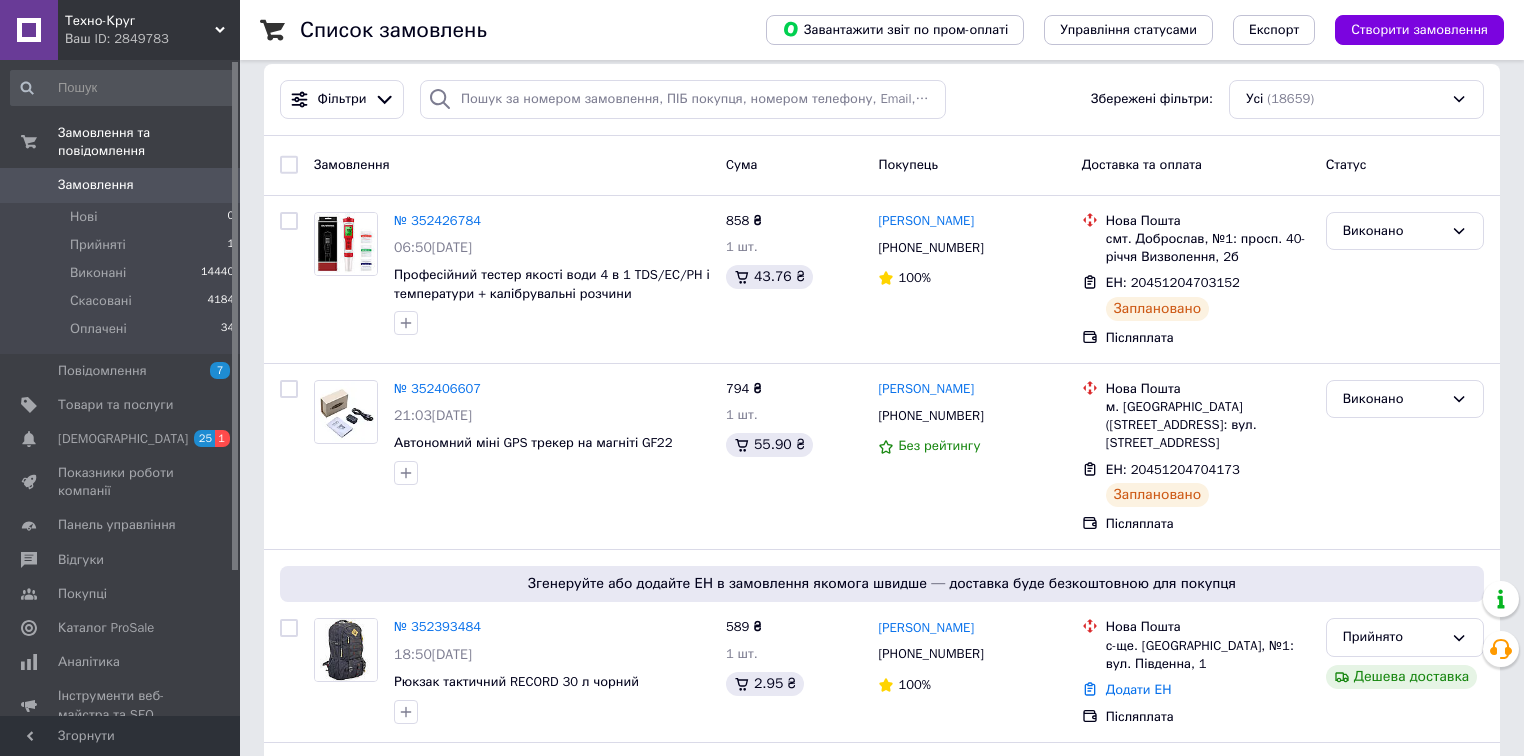 scroll, scrollTop: 0, scrollLeft: 0, axis: both 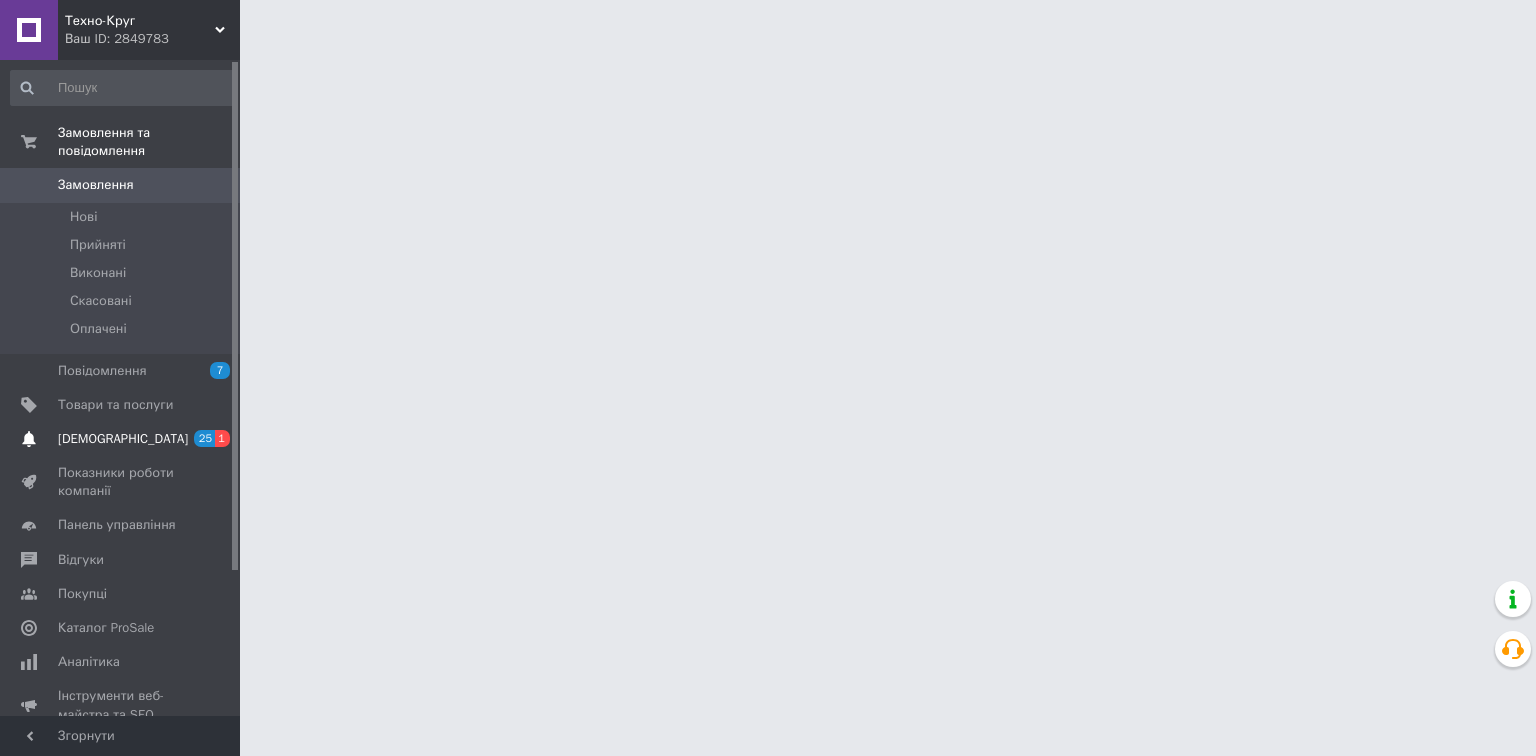 click on "[DEMOGRAPHIC_DATA]" at bounding box center [123, 439] 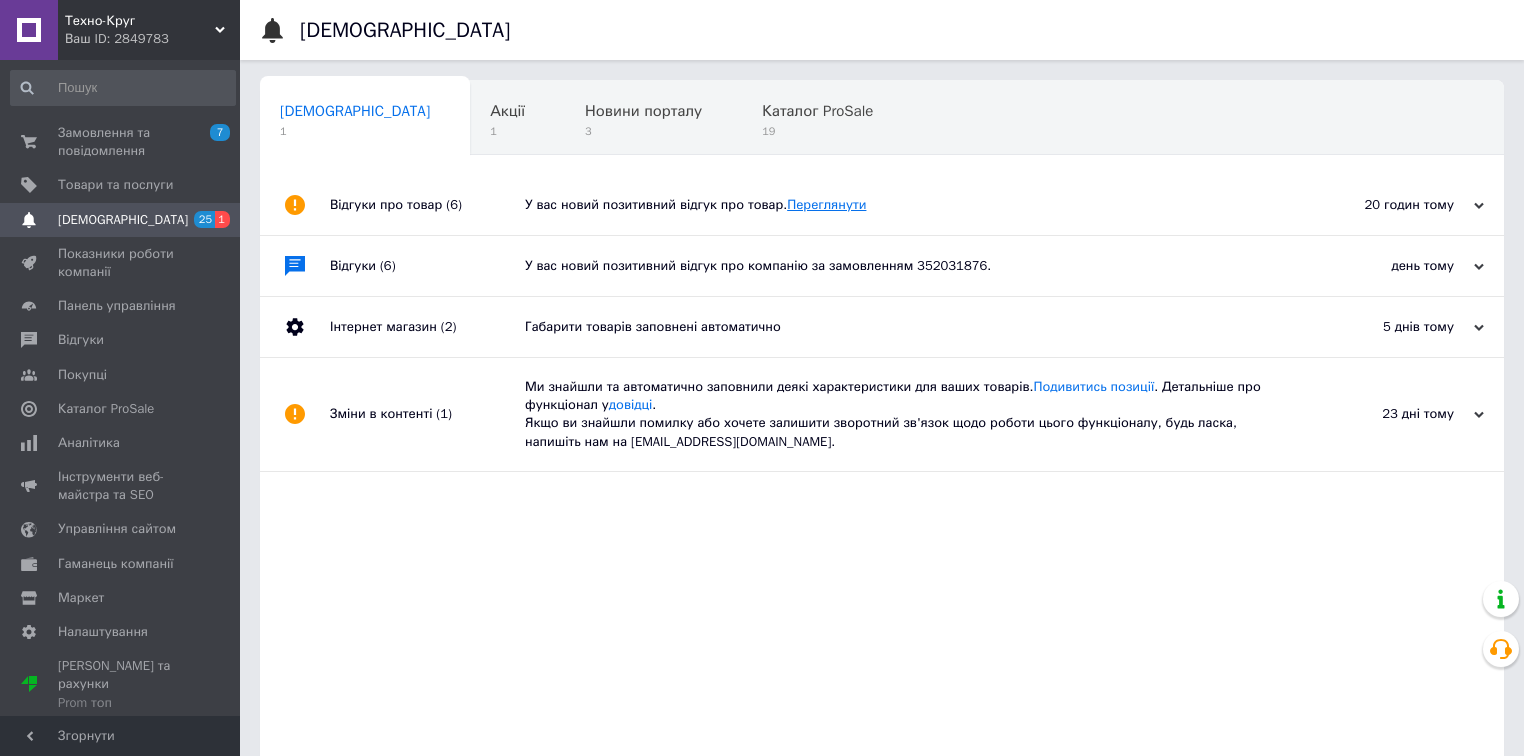 click on "Переглянути" at bounding box center (826, 204) 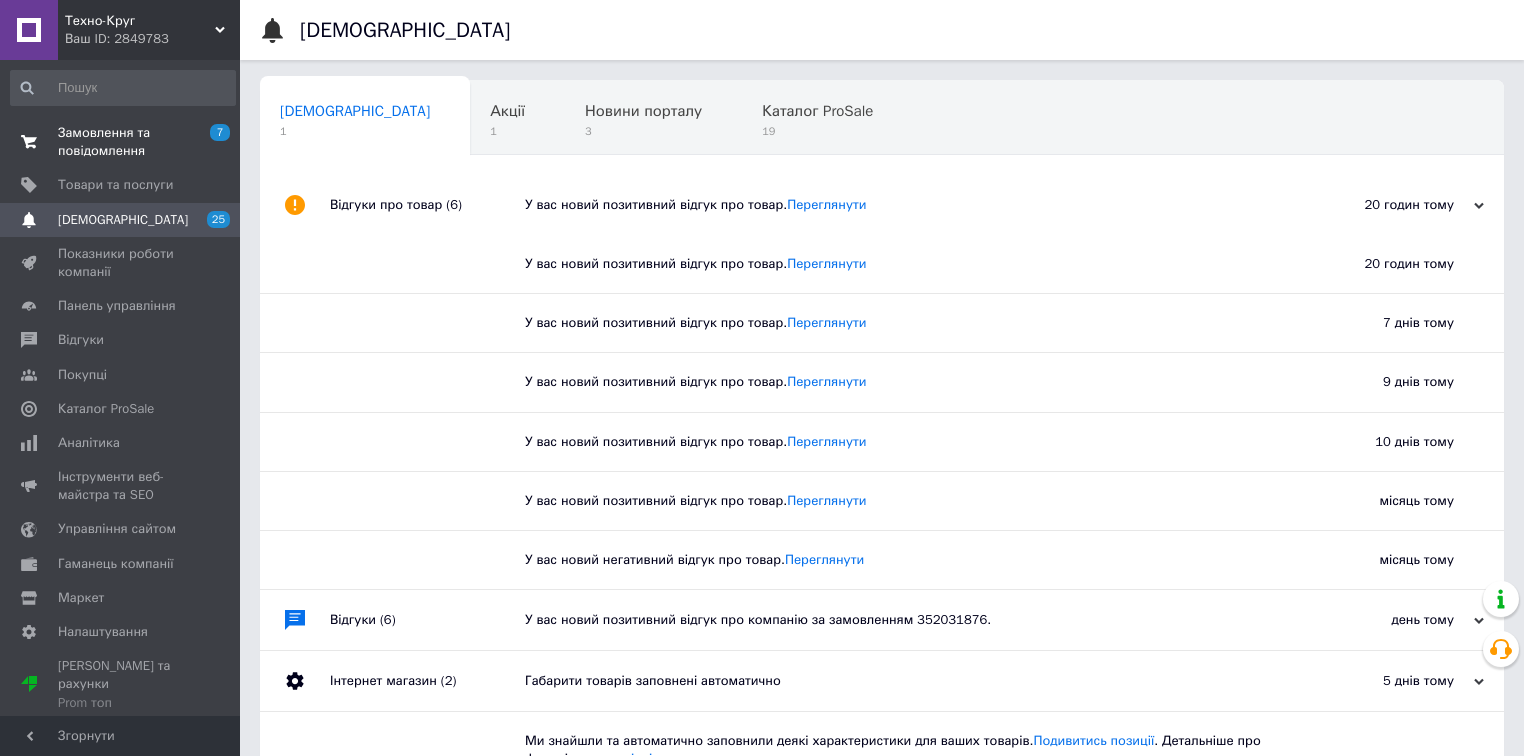 click on "Замовлення та повідомлення" at bounding box center [121, 142] 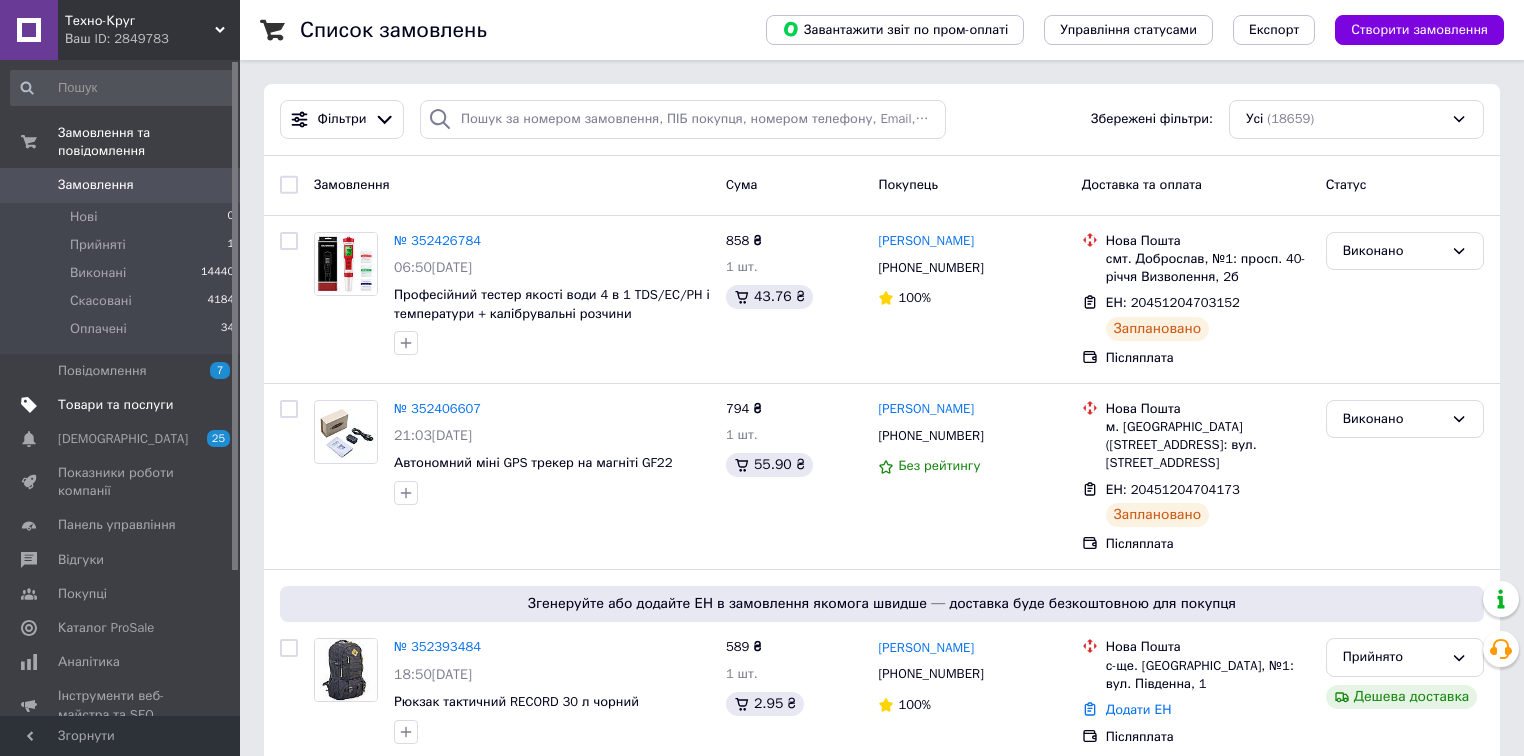 click on "Товари та послуги" at bounding box center [115, 405] 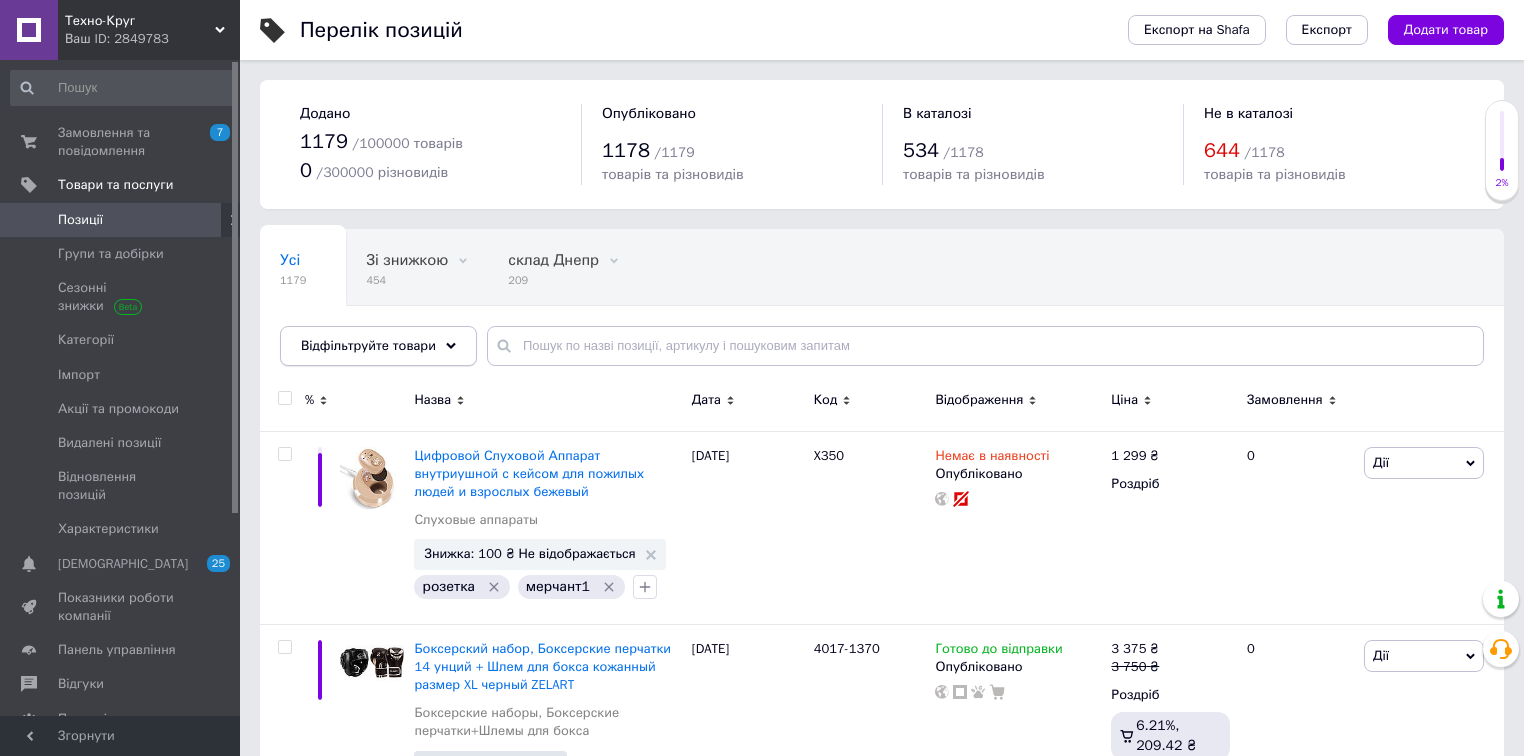 click on "Відфільтруйте товари" at bounding box center [368, 345] 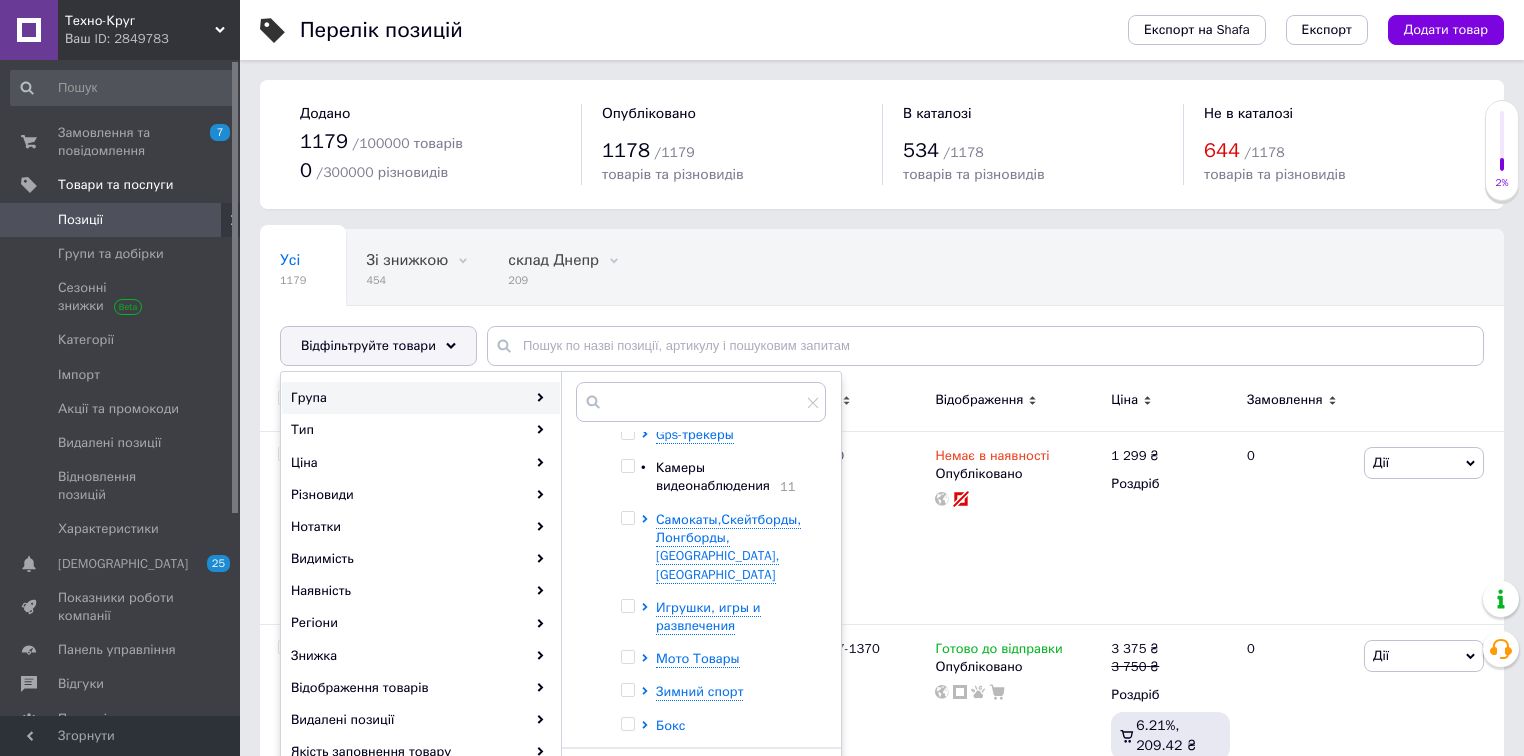 scroll, scrollTop: 200, scrollLeft: 0, axis: vertical 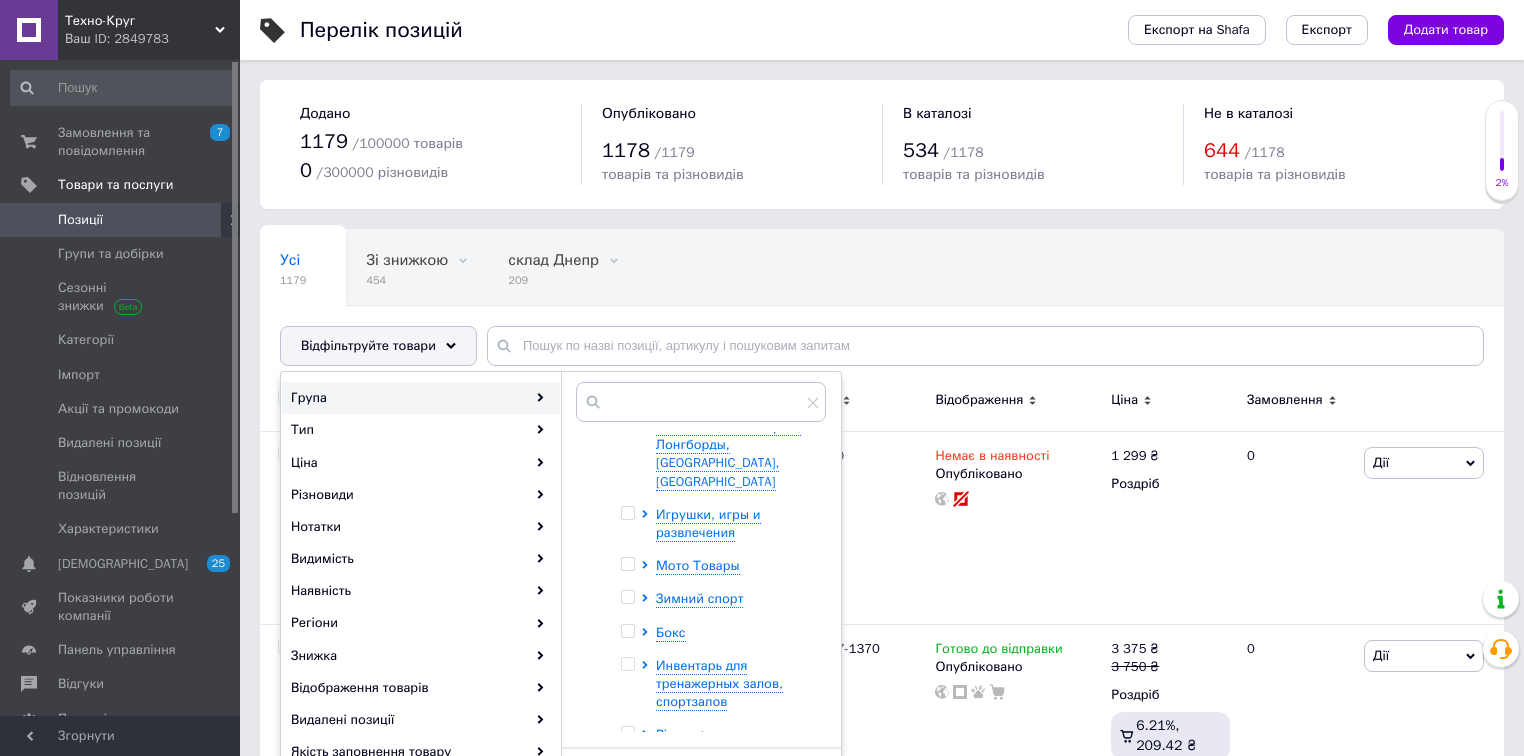 click on "Різне" at bounding box center (672, 734) 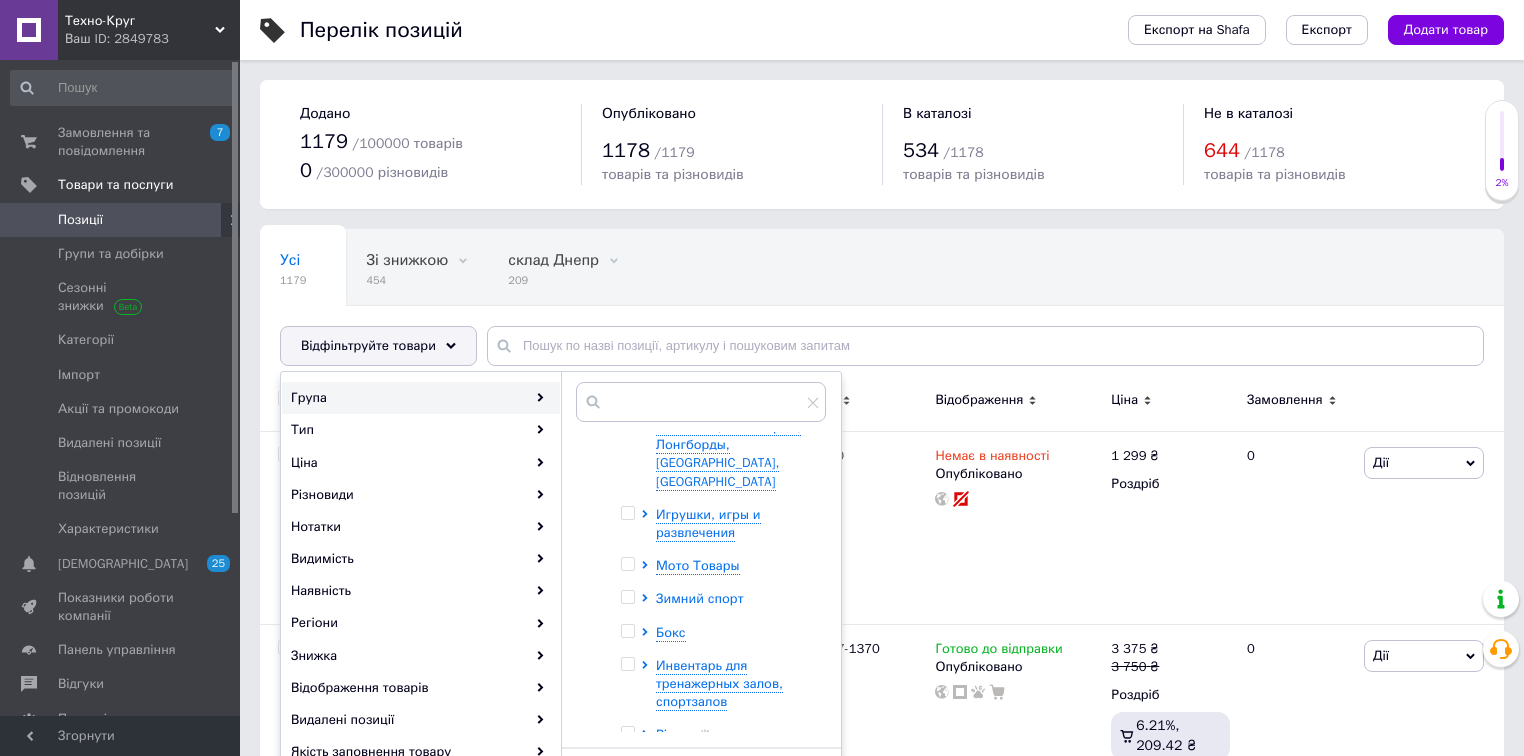 scroll, scrollTop: 140, scrollLeft: 0, axis: vertical 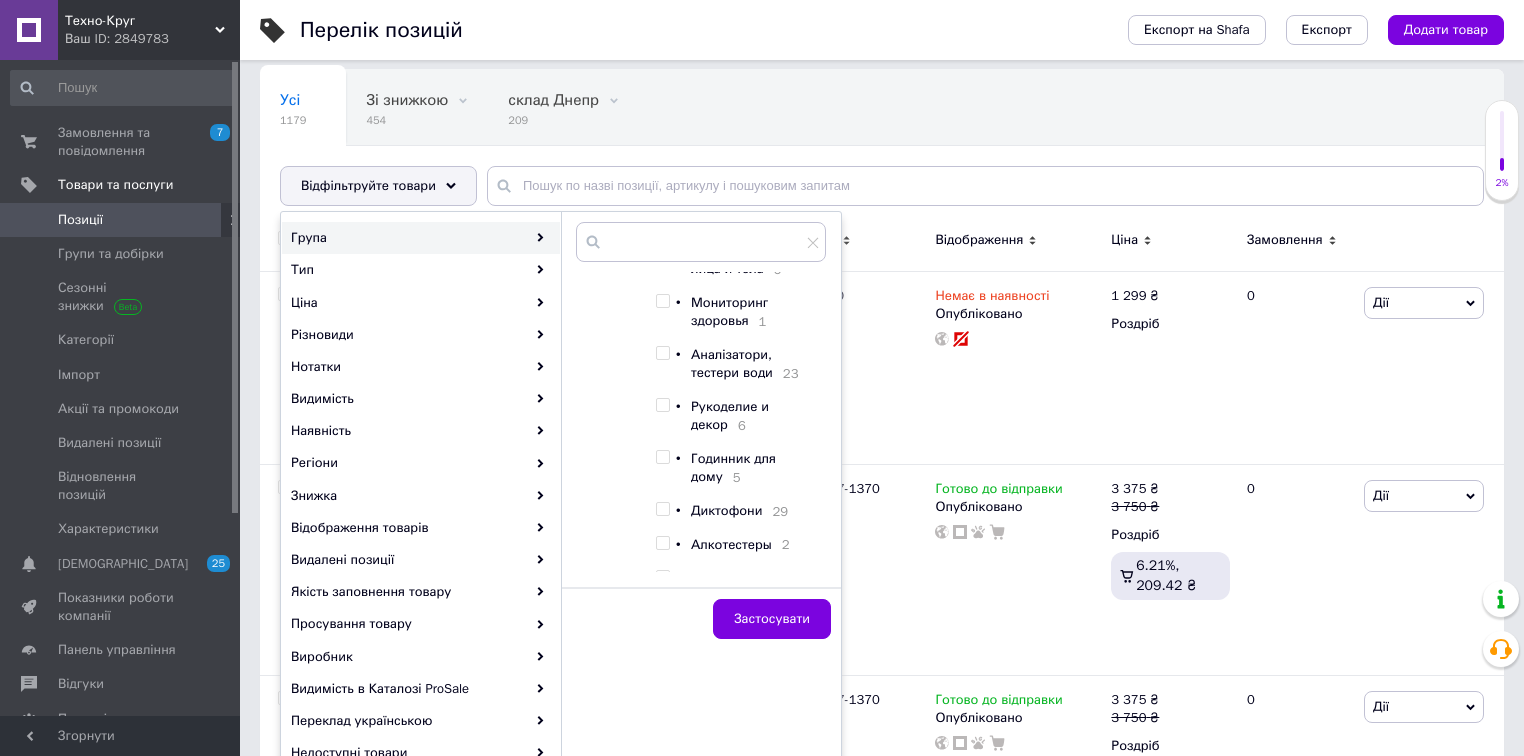 click at bounding box center (662, 509) 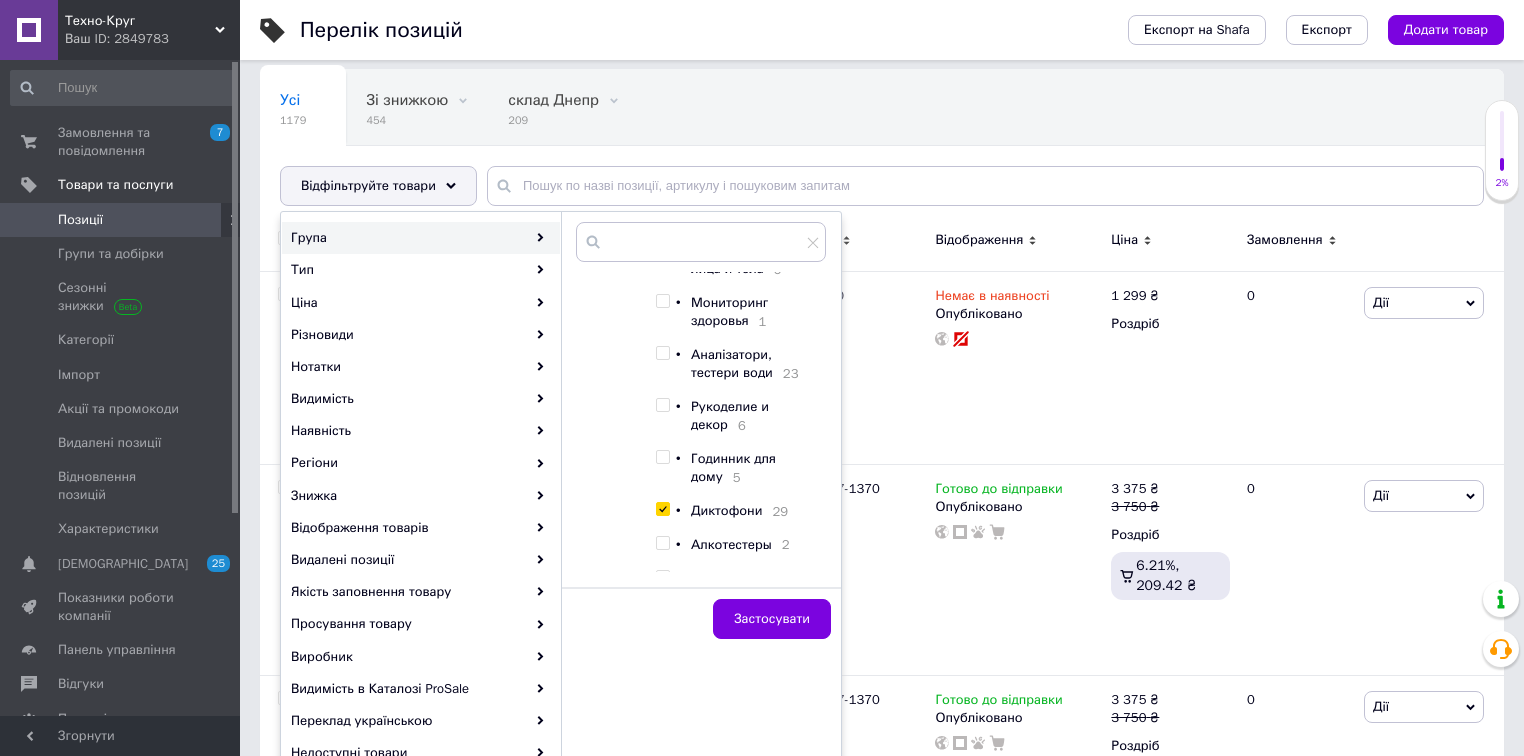 checkbox on "true" 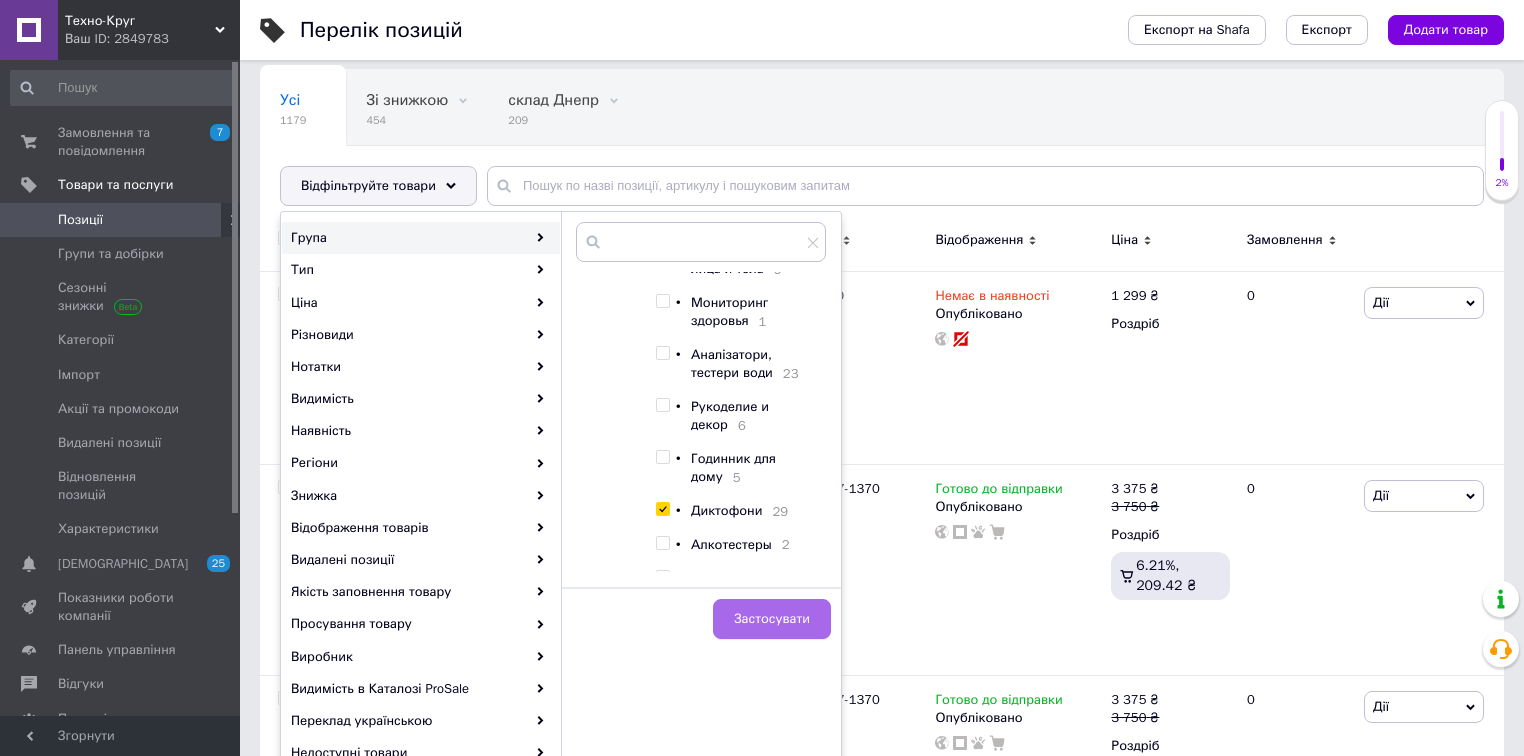 click on "Застосувати" at bounding box center (772, 619) 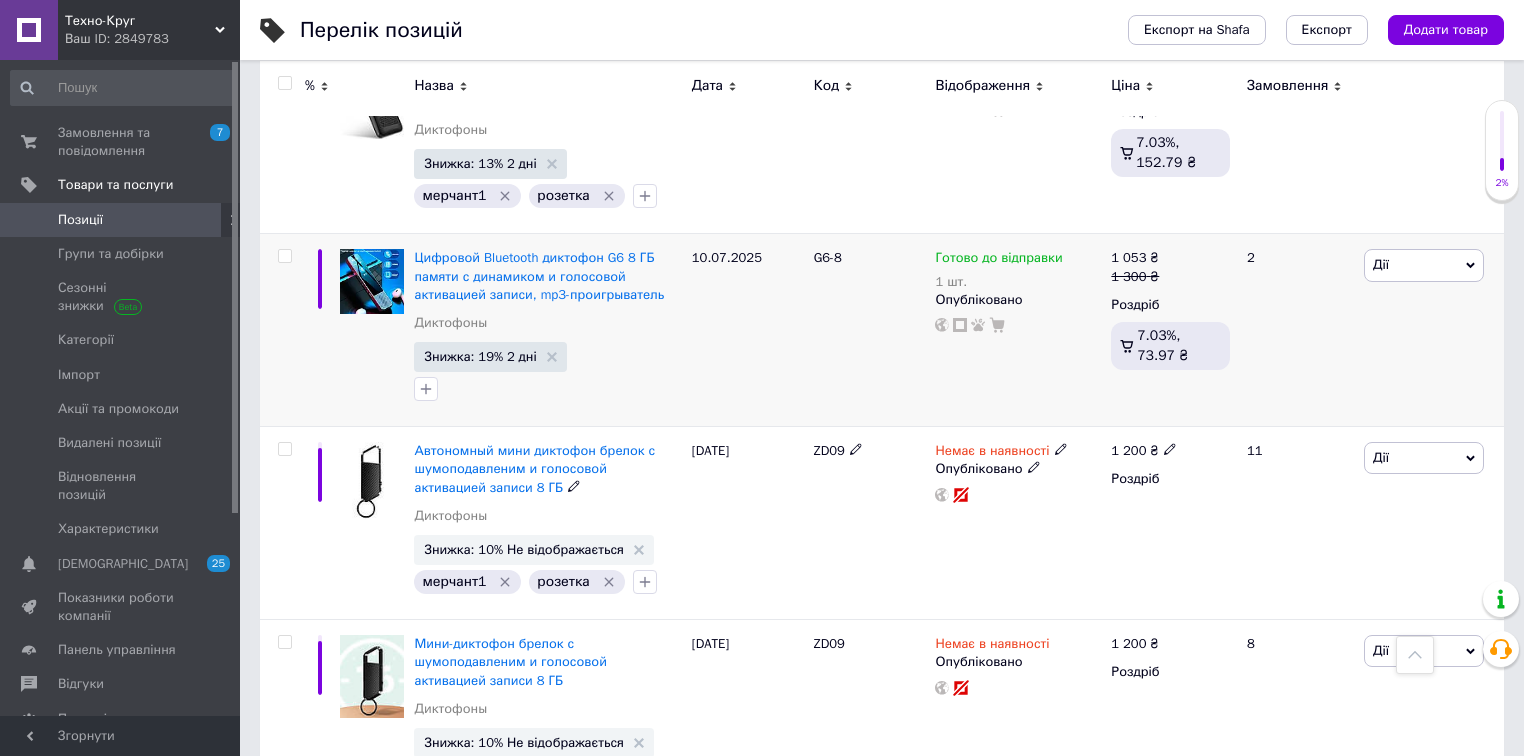 scroll, scrollTop: 4000, scrollLeft: 0, axis: vertical 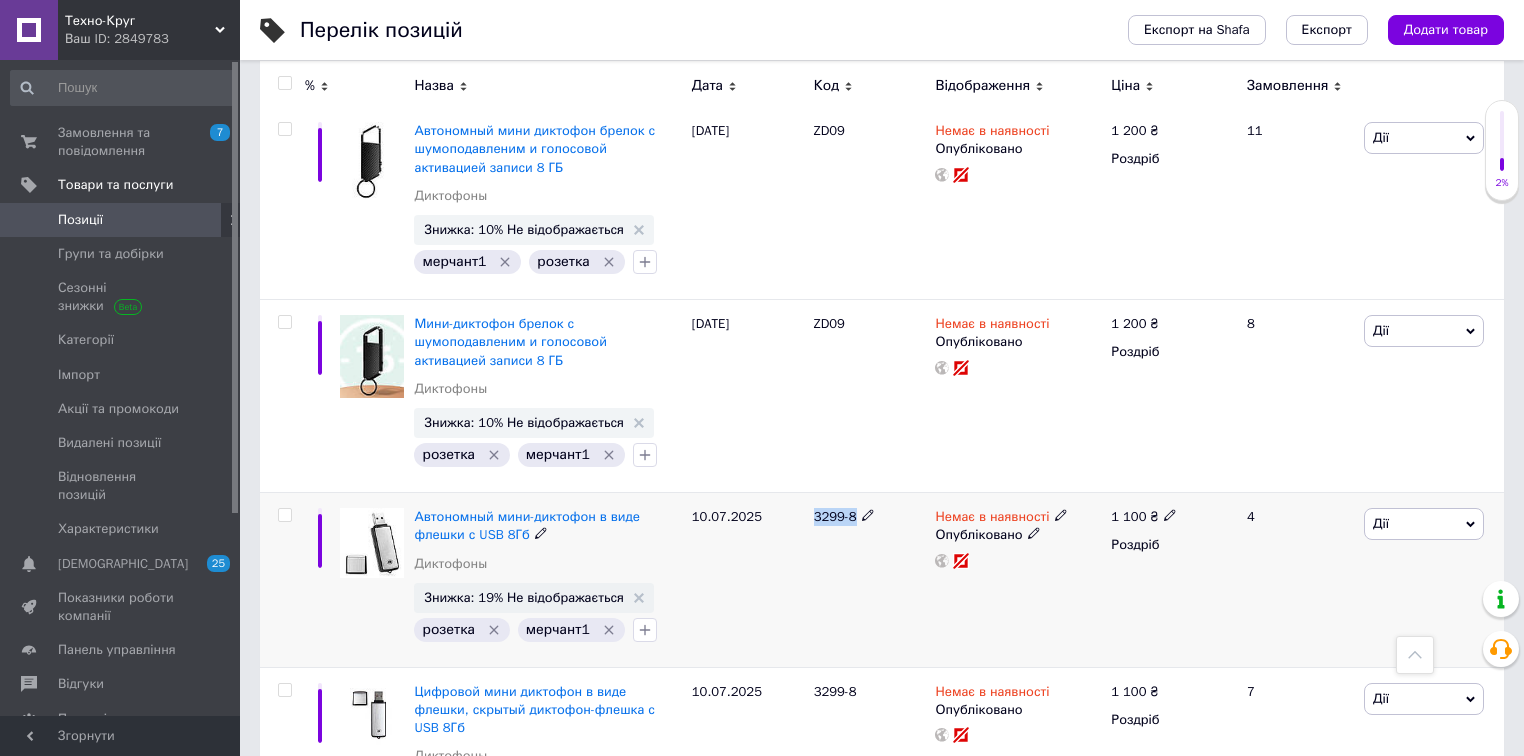 drag, startPoint x: 812, startPoint y: 461, endPoint x: 859, endPoint y: 463, distance: 47.042534 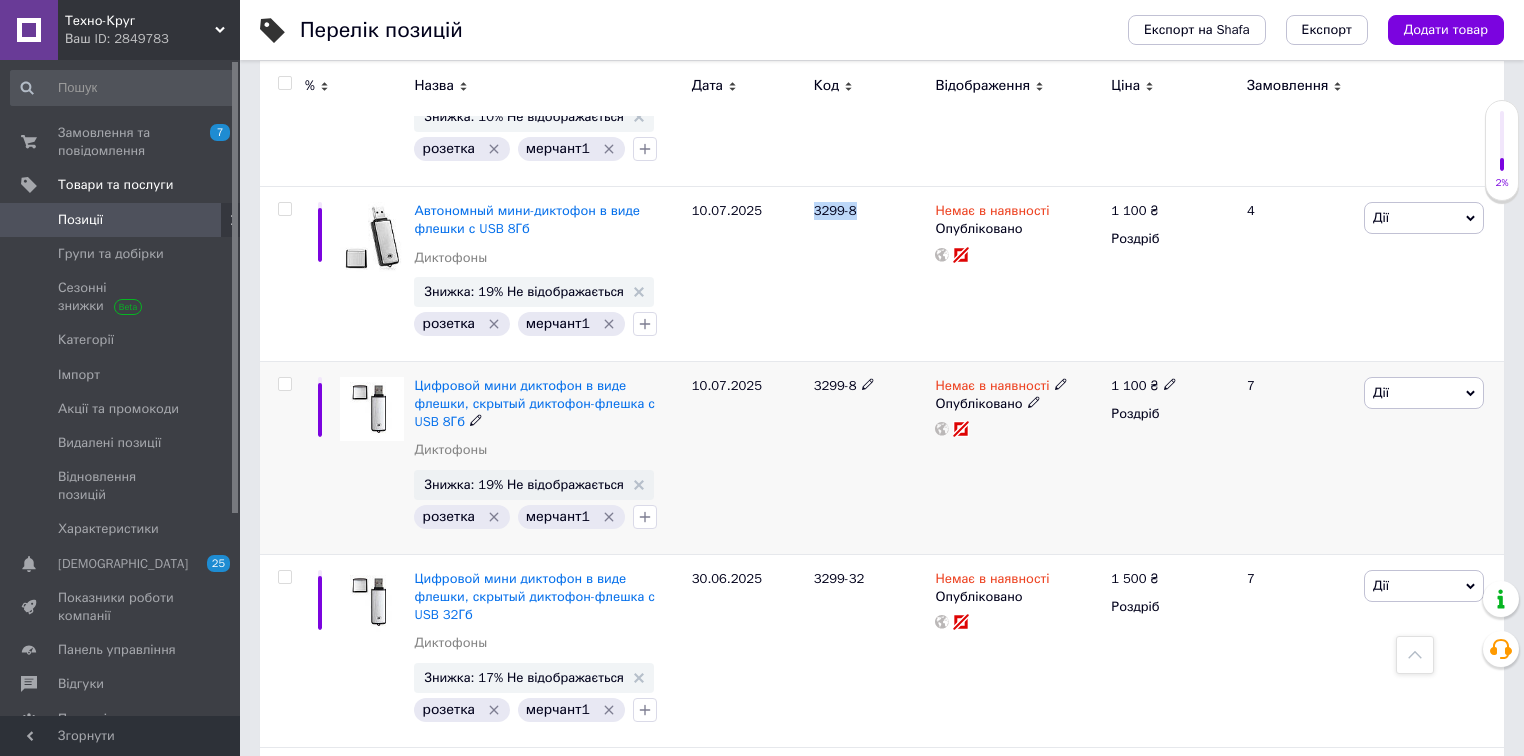 scroll, scrollTop: 4320, scrollLeft: 0, axis: vertical 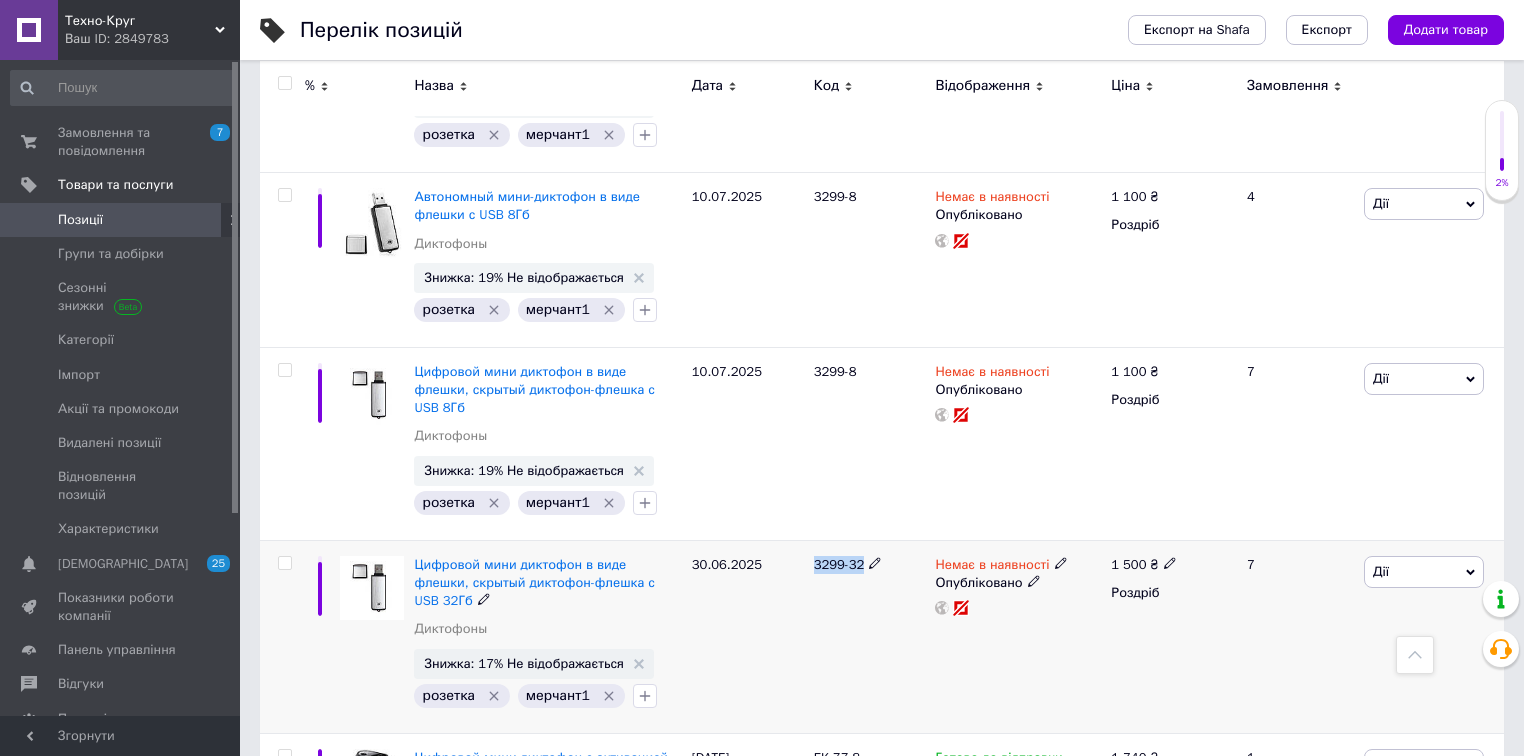 drag, startPoint x: 815, startPoint y: 488, endPoint x: 862, endPoint y: 489, distance: 47.010635 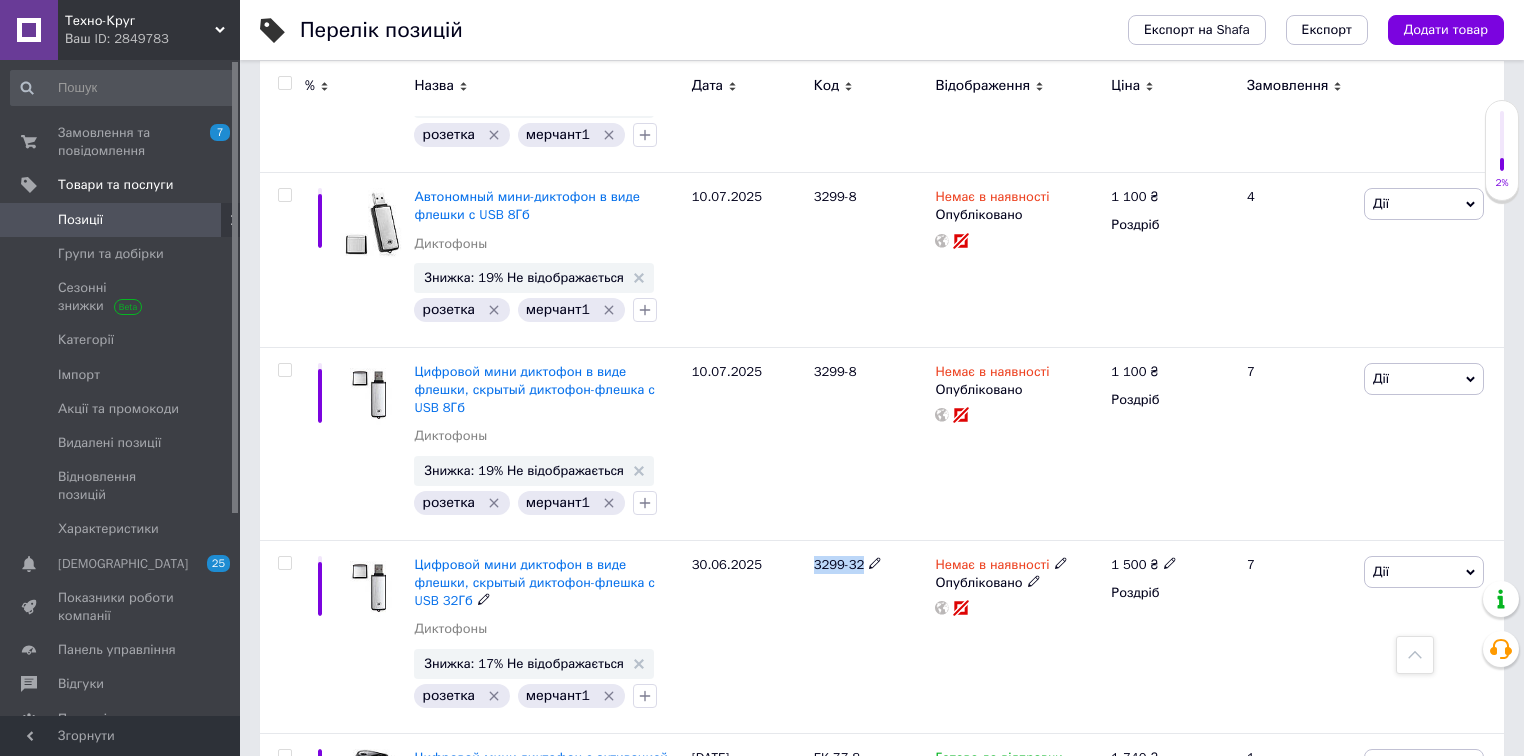 copy on "3299-32" 